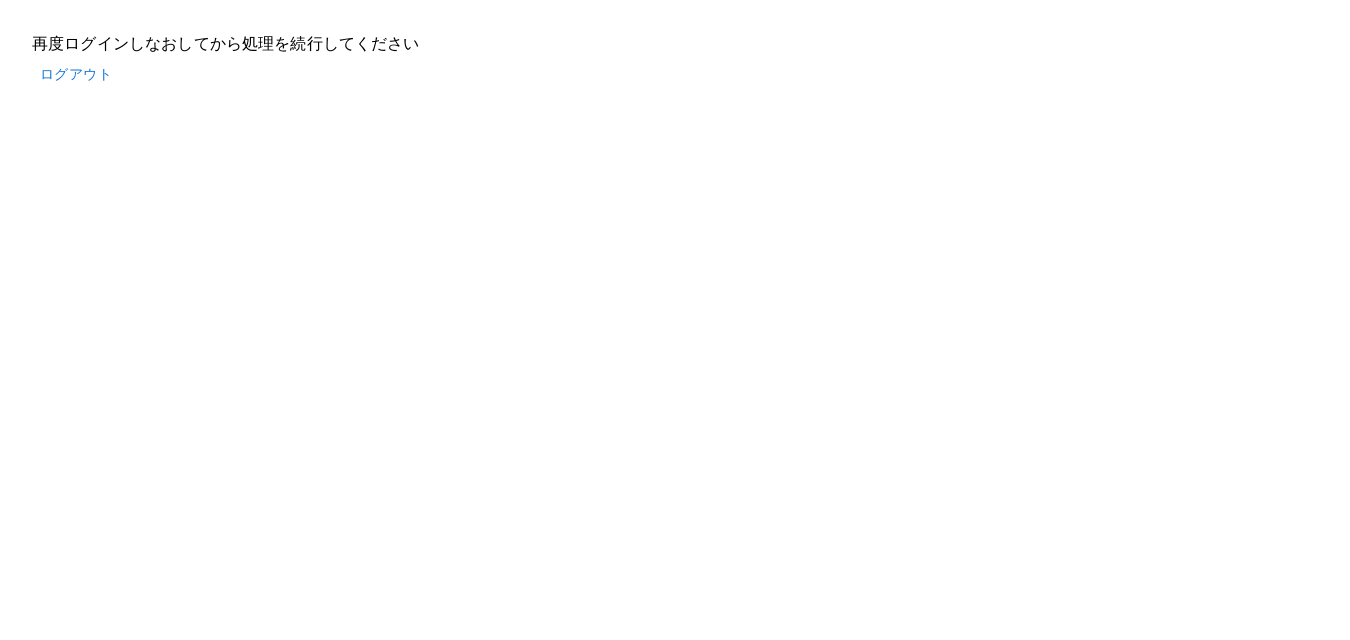 scroll, scrollTop: 0, scrollLeft: 0, axis: both 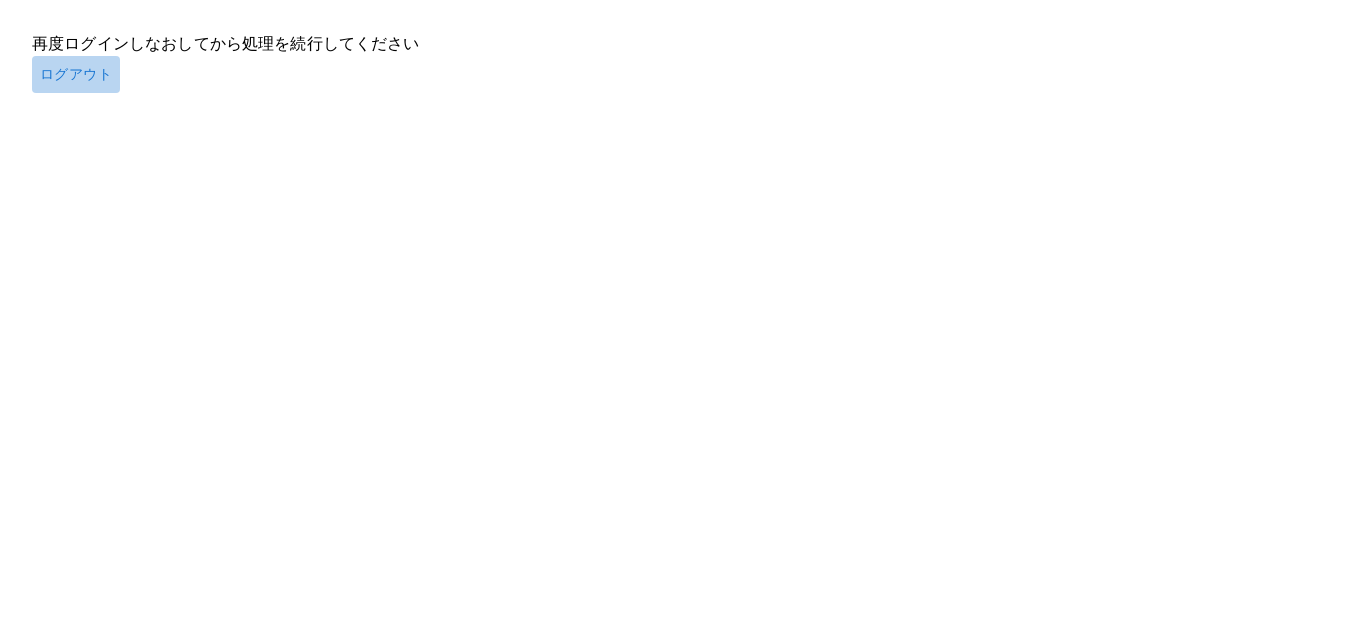 click on "ログアウト" at bounding box center (76, 74) 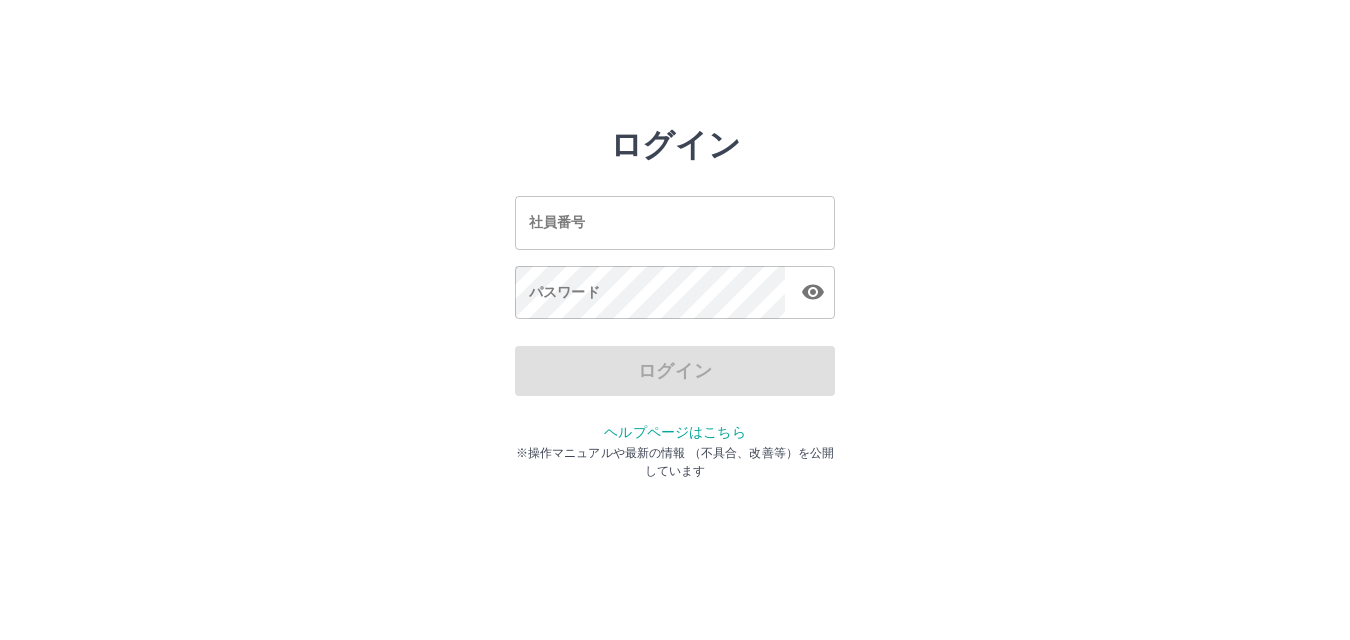scroll, scrollTop: 0, scrollLeft: 0, axis: both 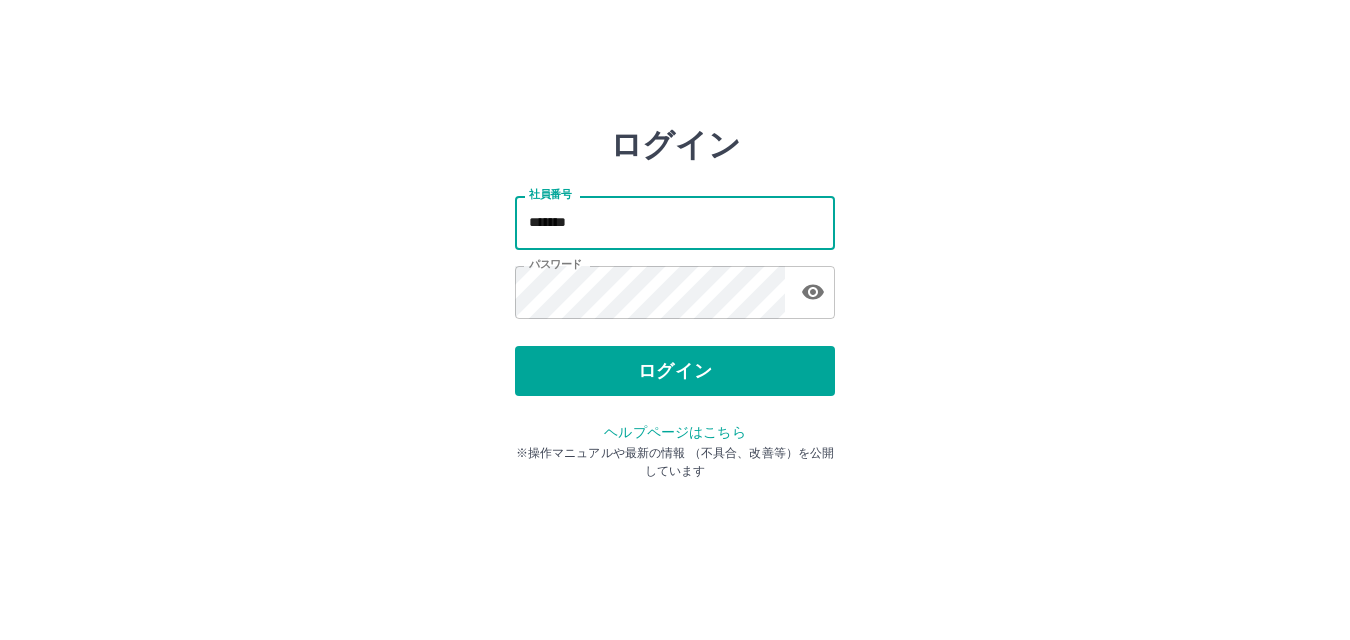 click on "*******" at bounding box center (675, 222) 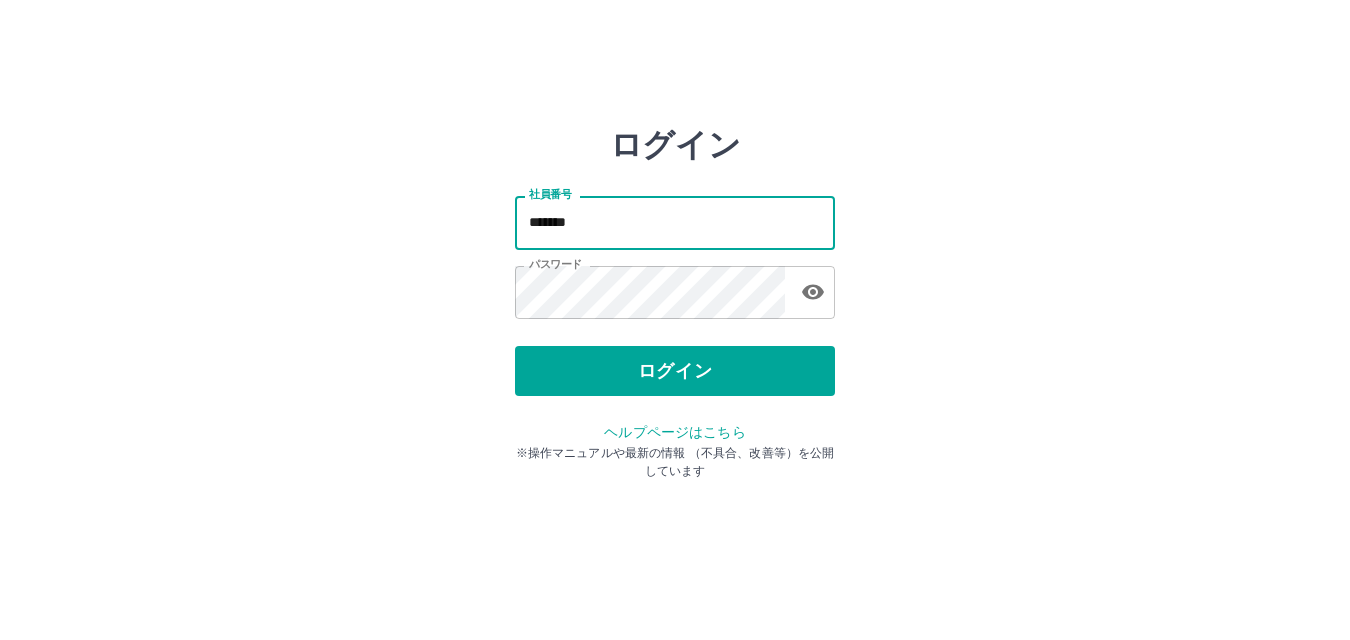 type on "*******" 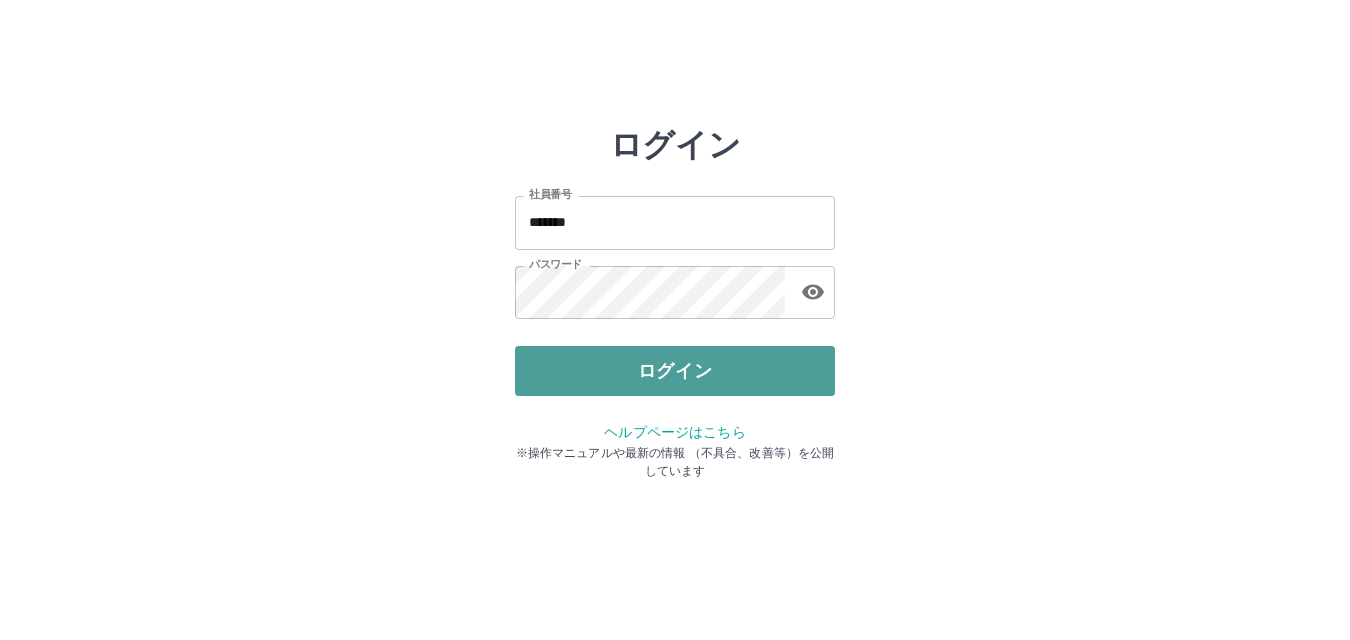 click on "ログイン" at bounding box center [675, 371] 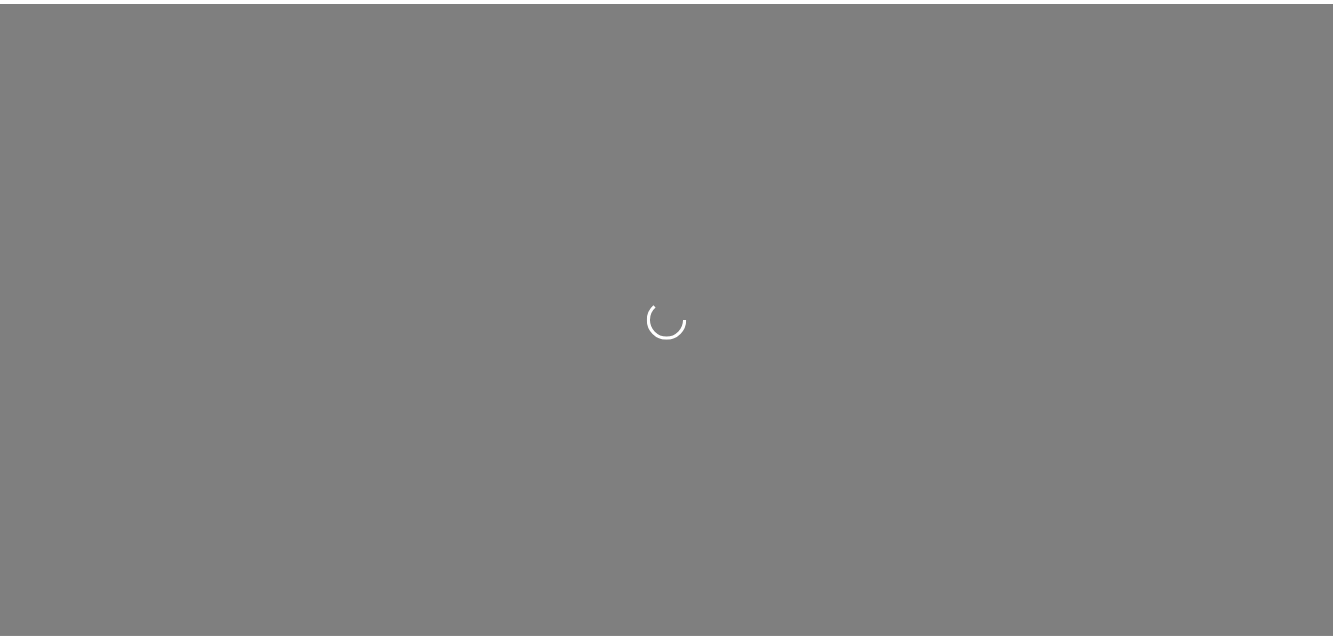scroll, scrollTop: 0, scrollLeft: 0, axis: both 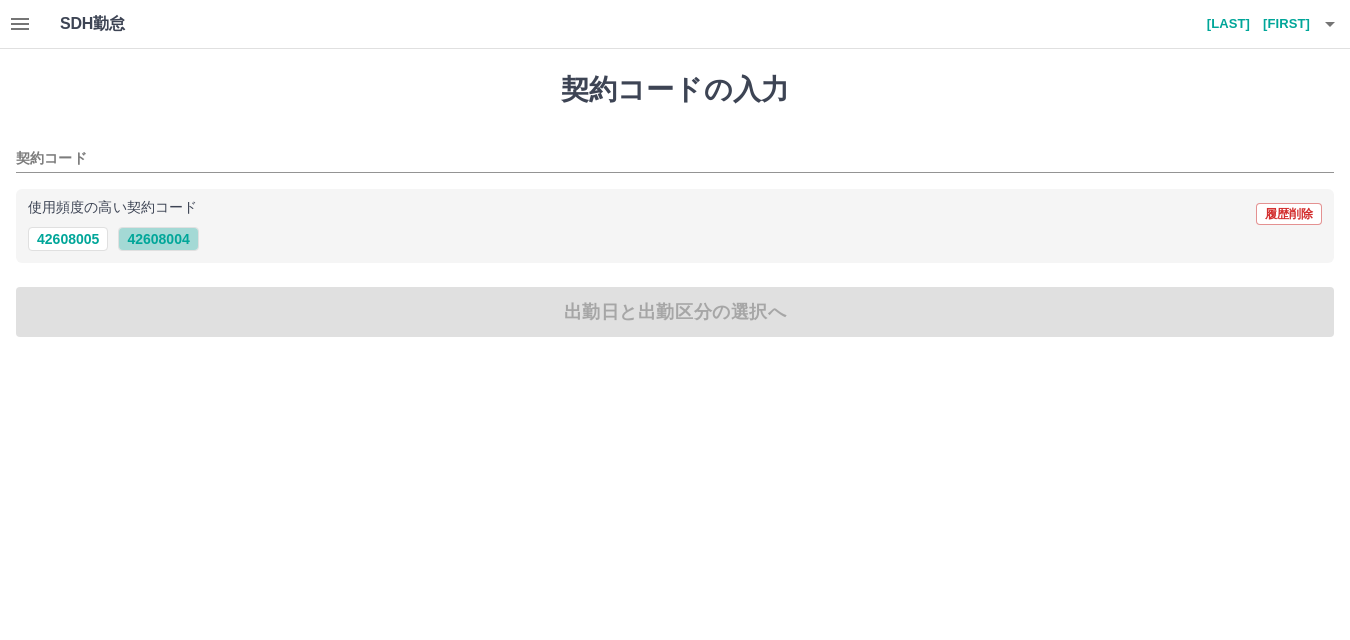 click on "42608004" at bounding box center (158, 239) 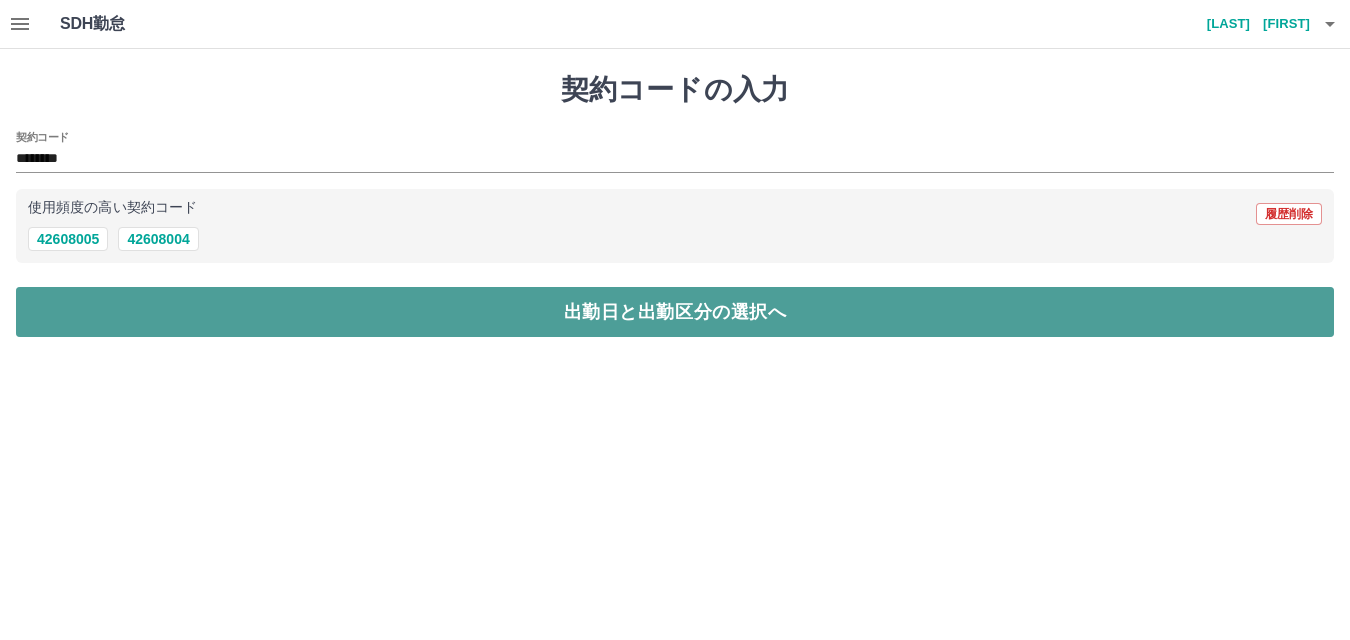 click on "出勤日と出勤区分の選択へ" at bounding box center [675, 312] 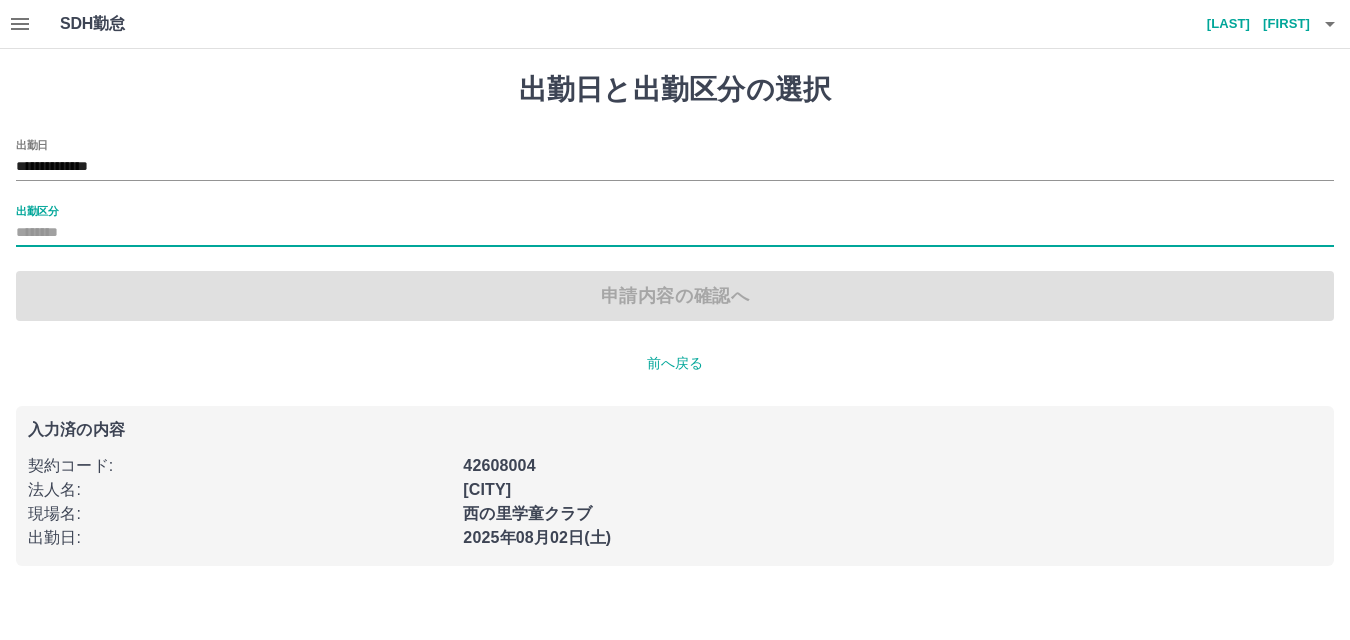 click on "出勤区分" at bounding box center [675, 233] 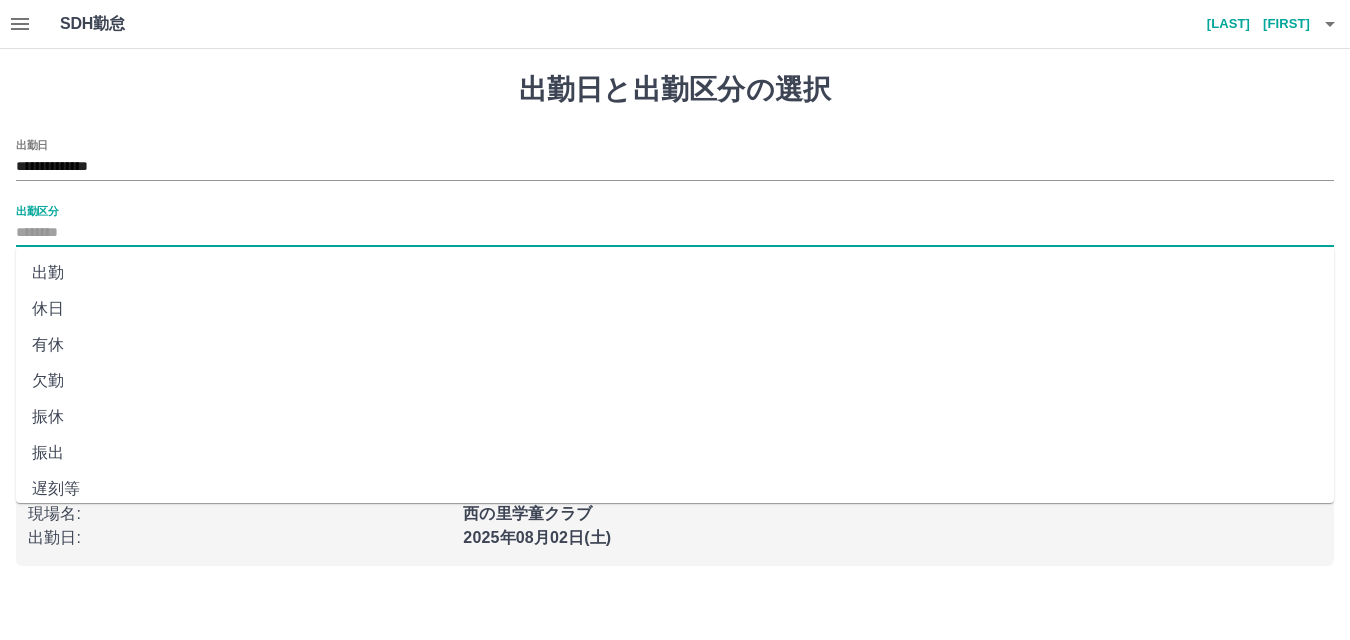 click on "出勤区分" at bounding box center [675, 233] 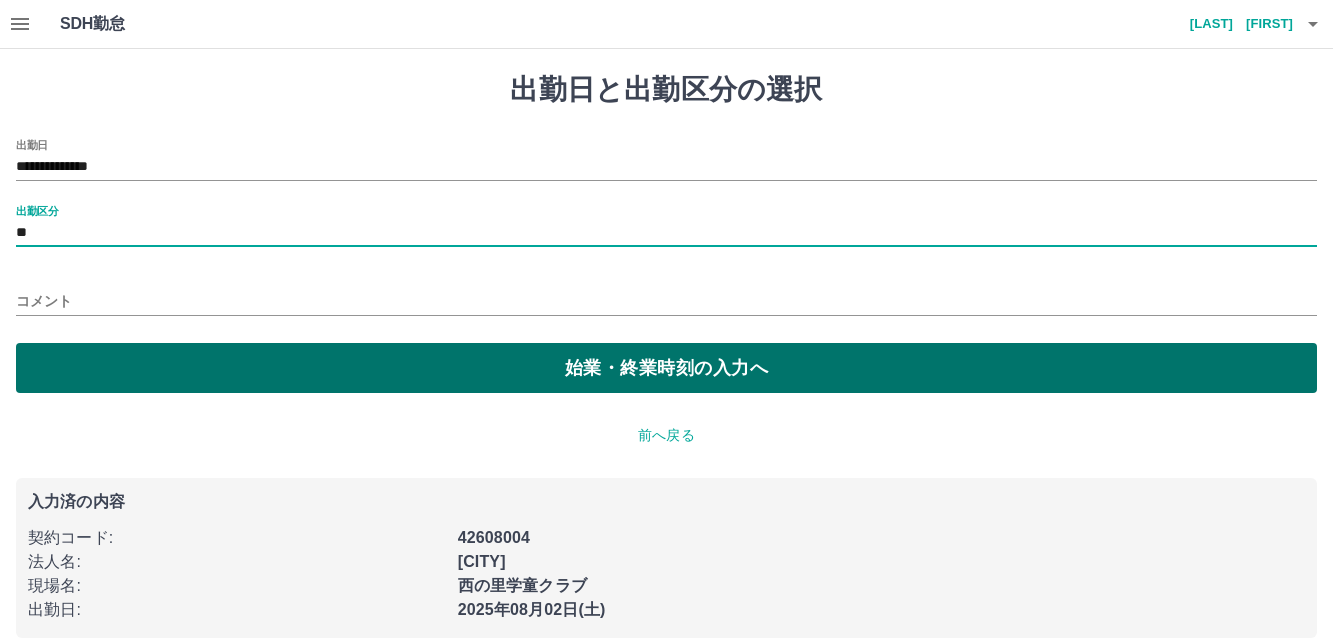 click on "始業・終業時刻の入力へ" at bounding box center [666, 368] 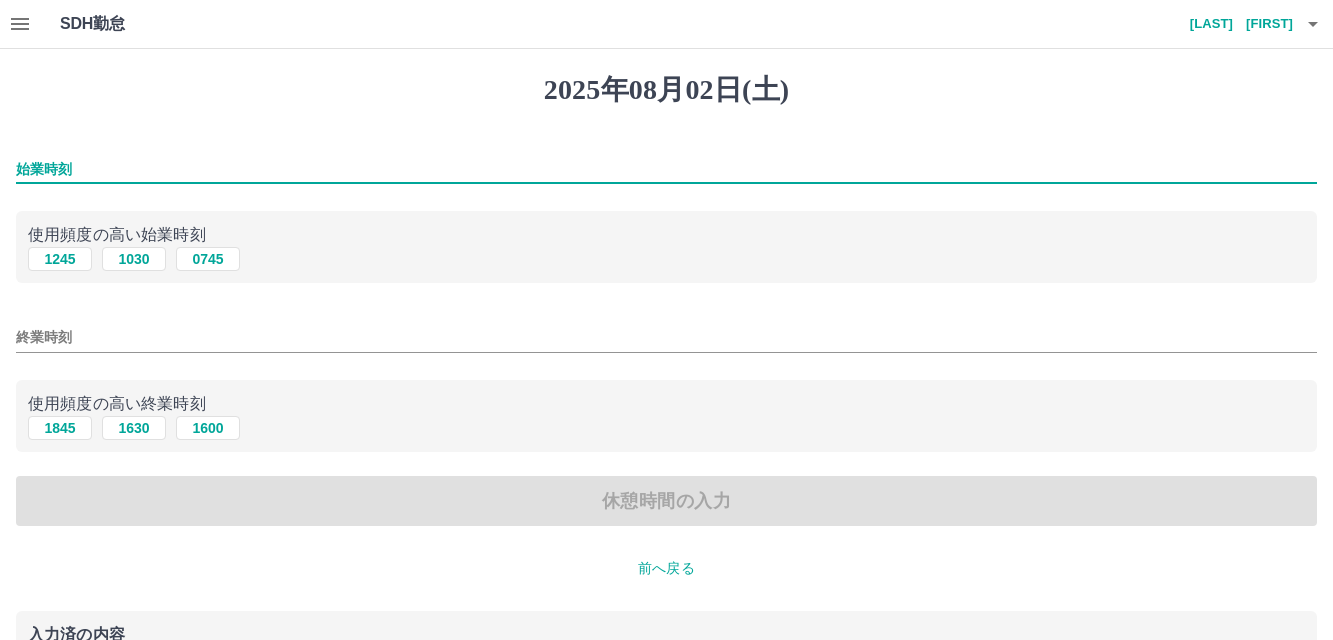 click on "始業時刻" at bounding box center (666, 169) 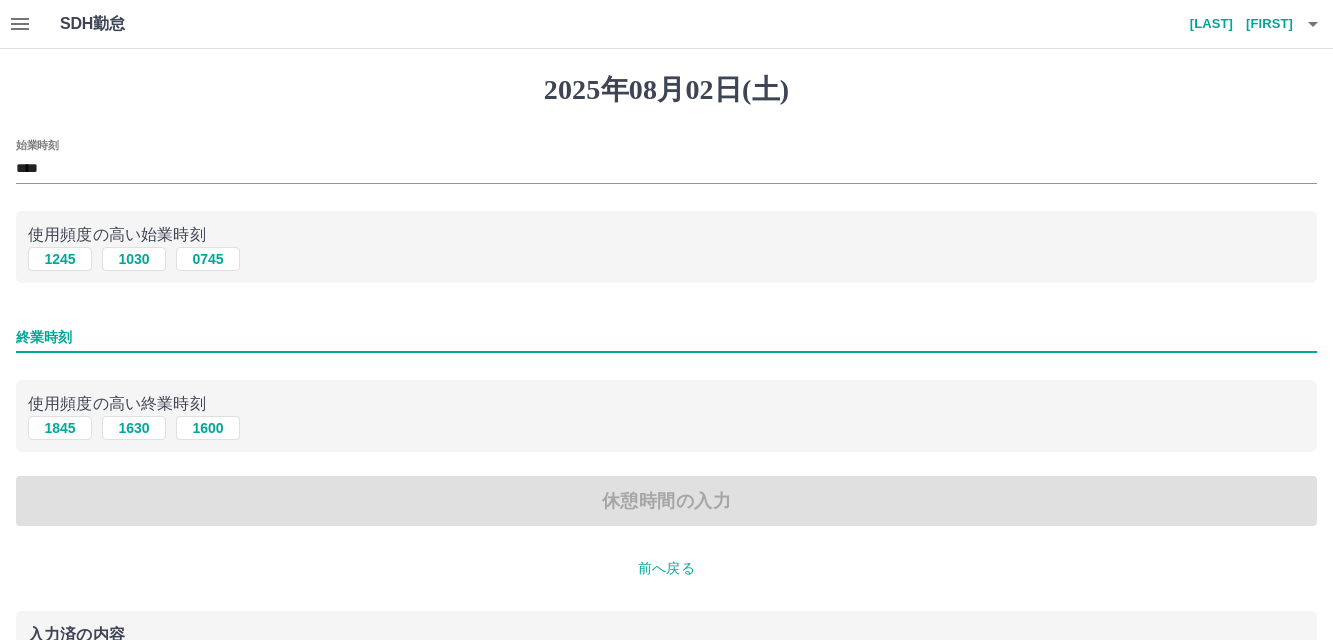 click on "終業時刻" at bounding box center (666, 337) 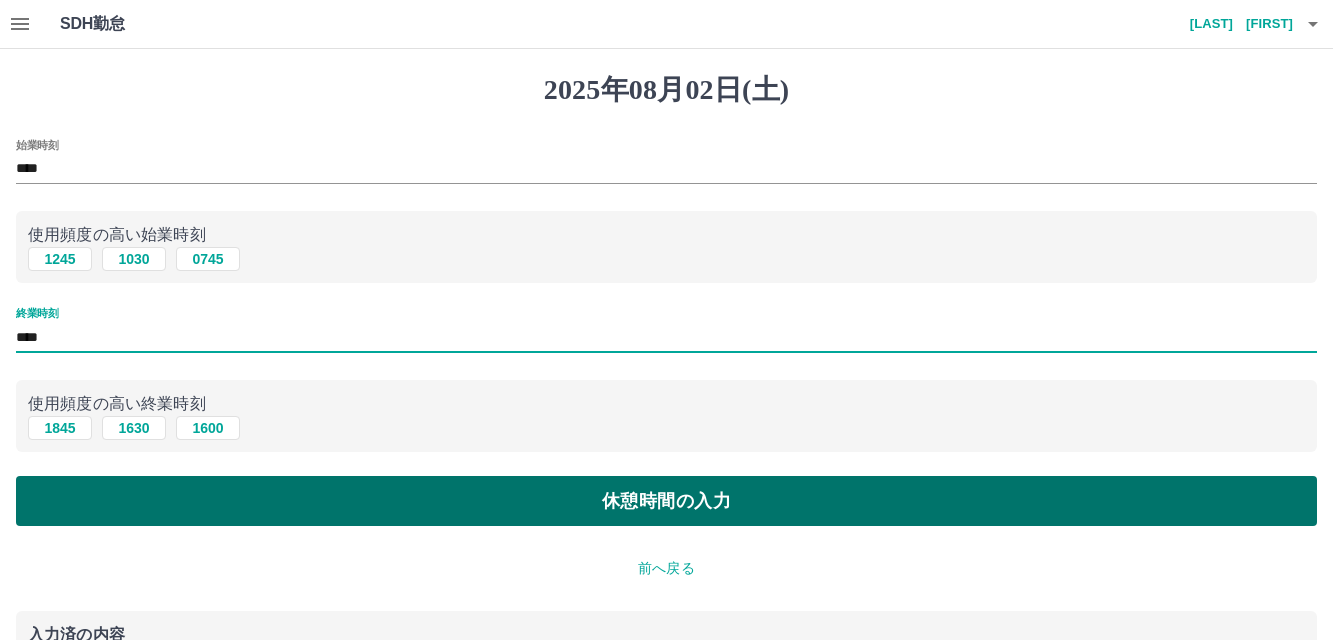 type on "****" 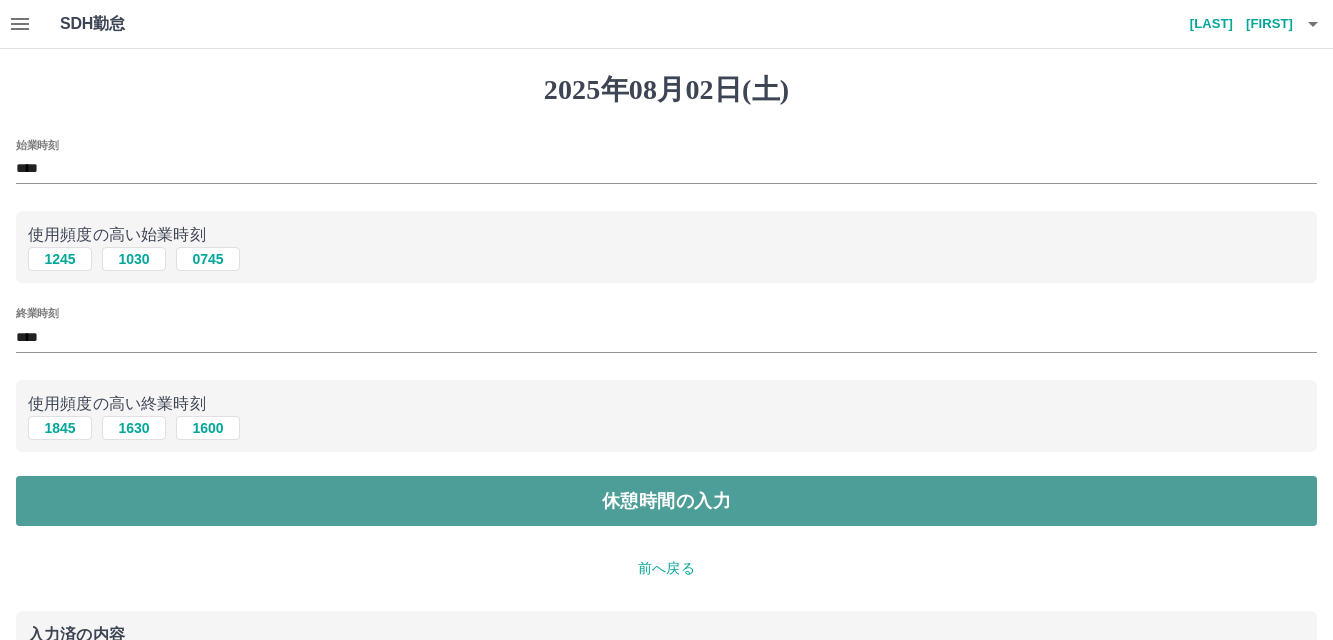click on "休憩時間の入力" at bounding box center (666, 501) 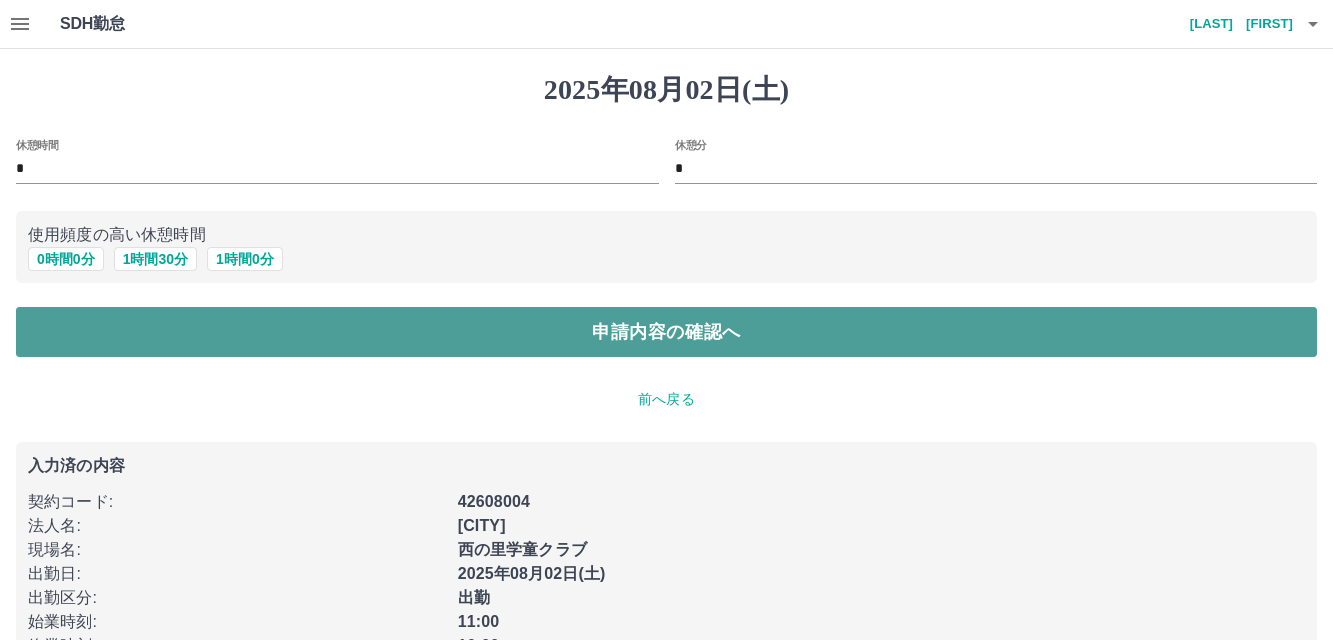 click on "申請内容の確認へ" at bounding box center (666, 332) 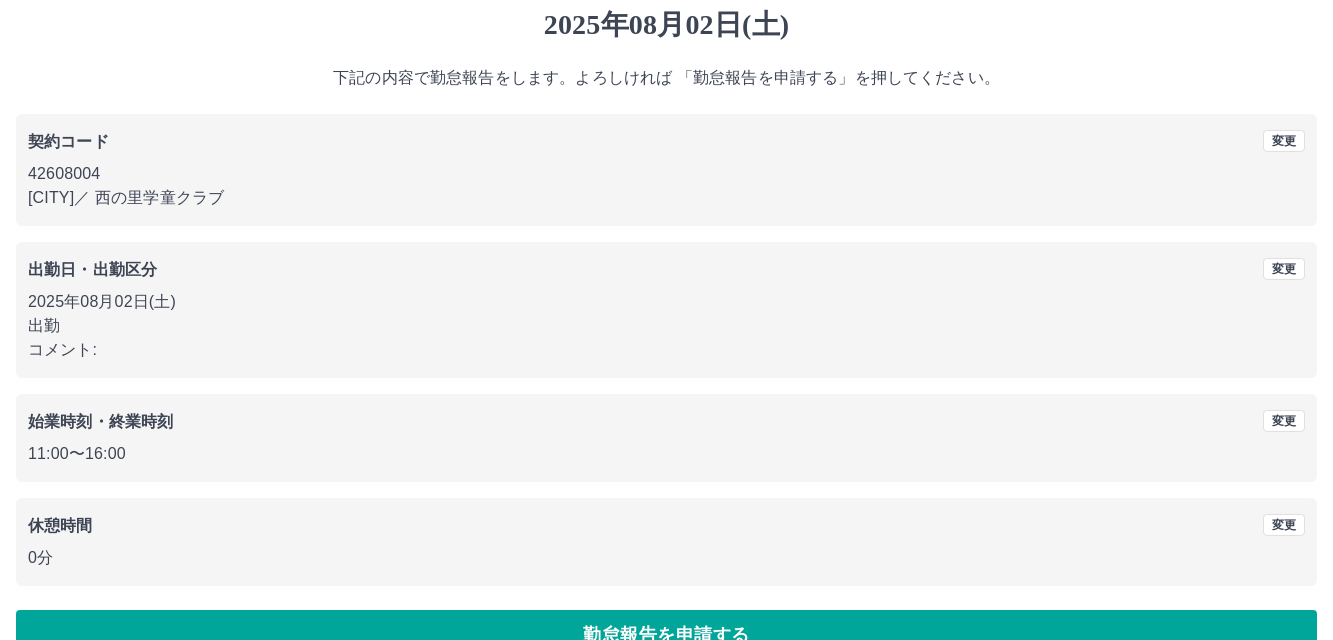 scroll, scrollTop: 100, scrollLeft: 0, axis: vertical 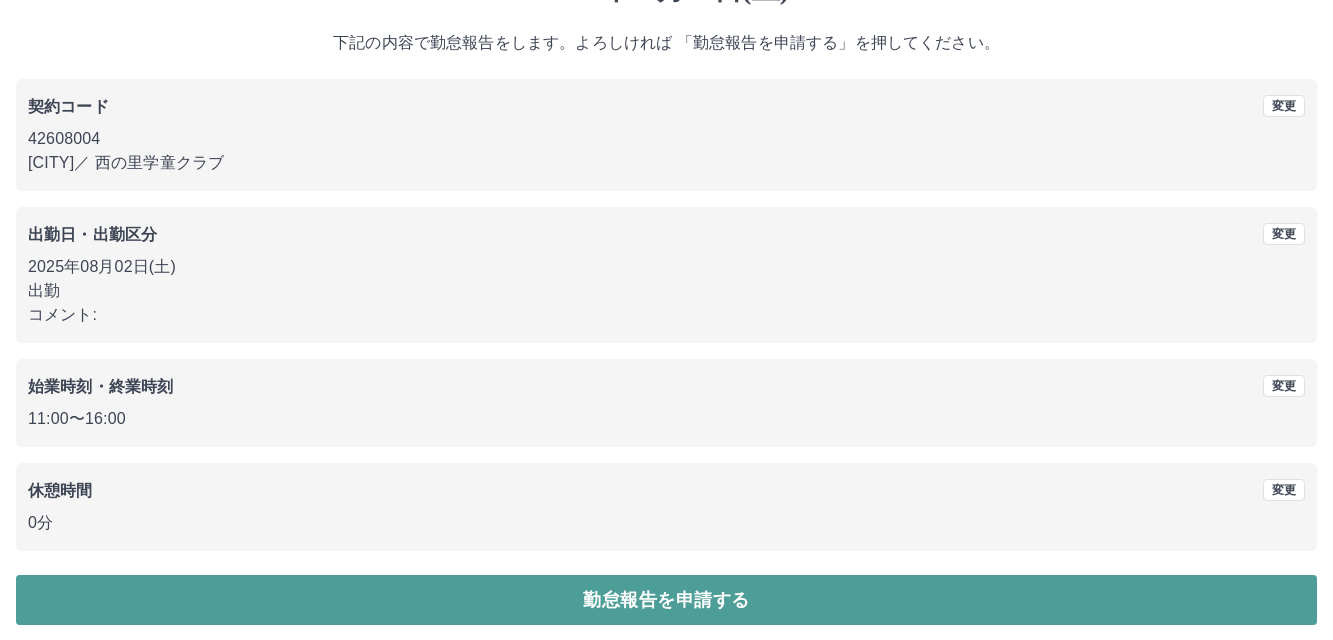 click on "勤怠報告を申請する" at bounding box center [666, 600] 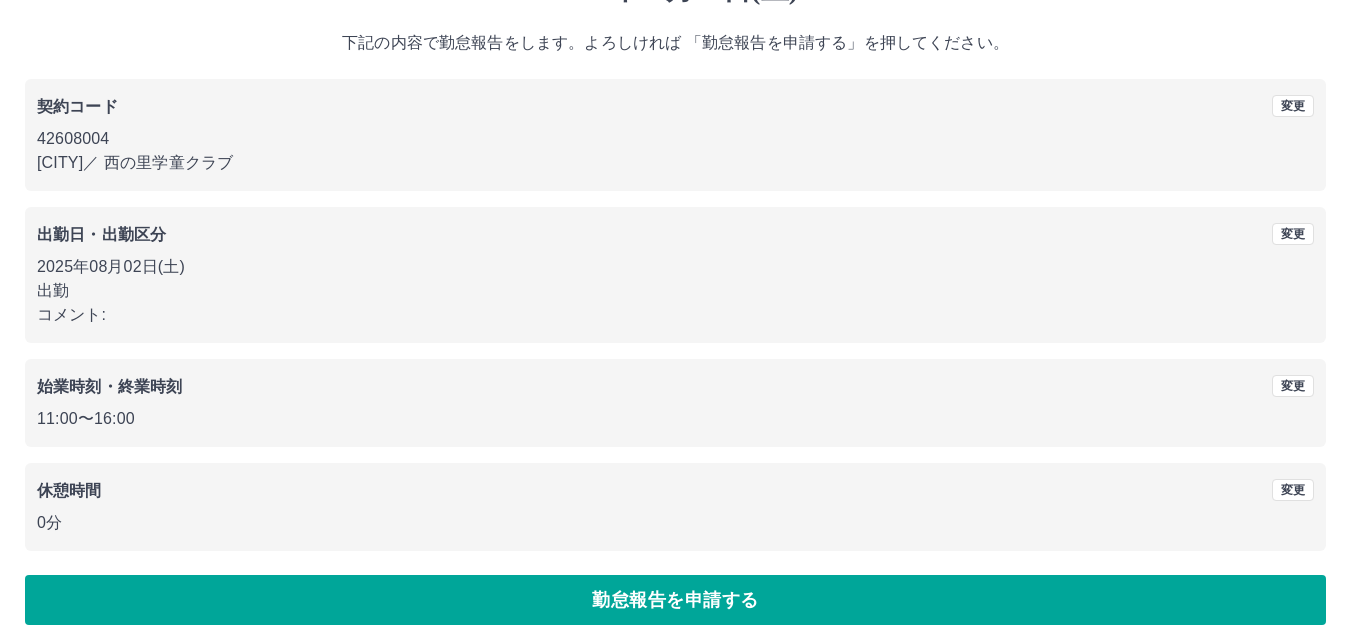 scroll, scrollTop: 0, scrollLeft: 0, axis: both 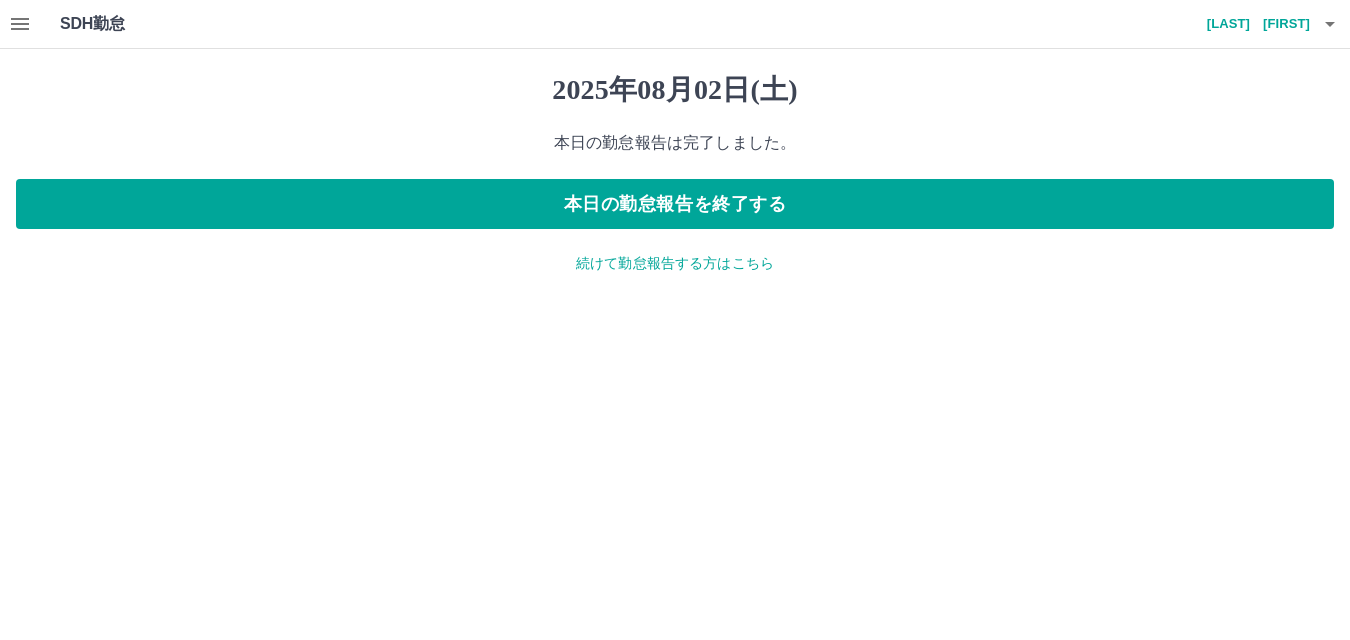 click on "続けて勤怠報告する方はこちら" at bounding box center (675, 263) 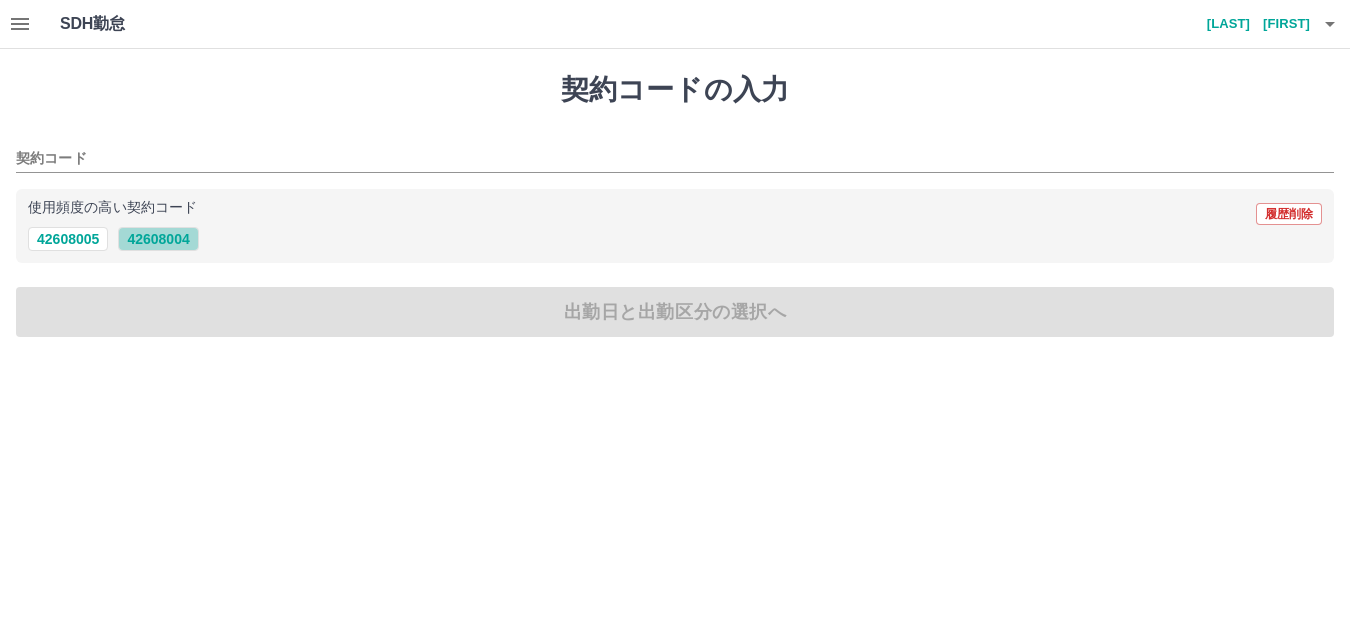 click on "42608004" at bounding box center (158, 239) 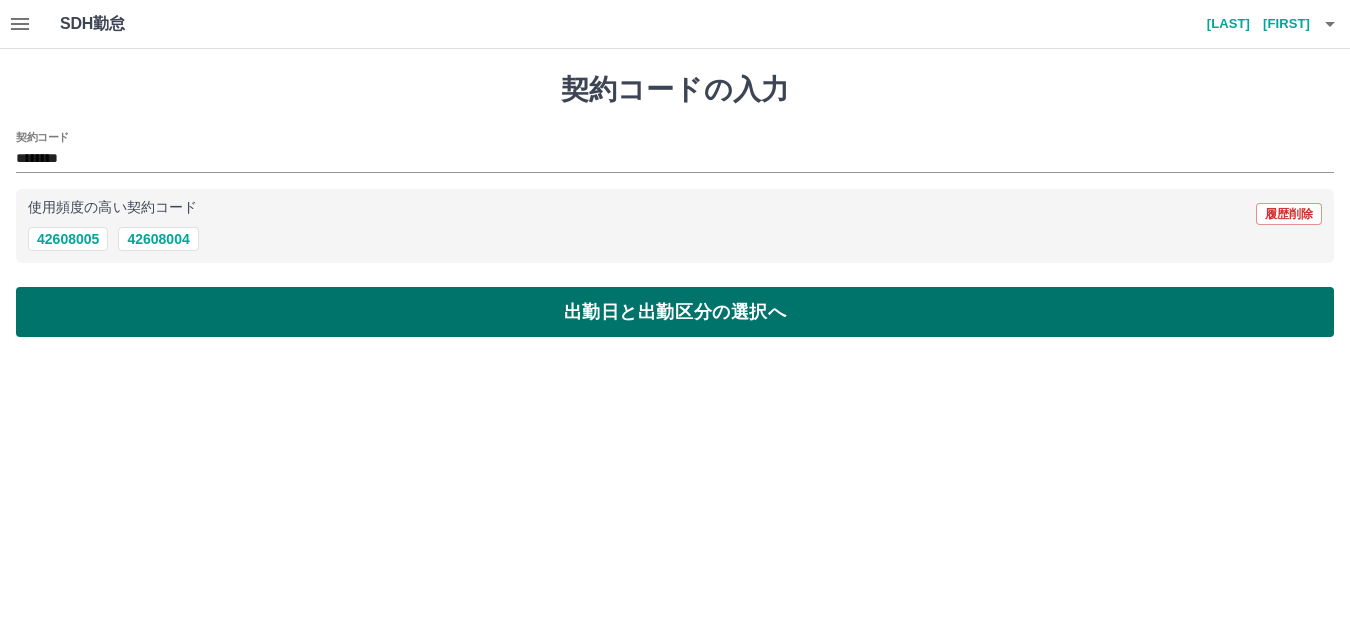 click on "出勤日と出勤区分の選択へ" at bounding box center [675, 312] 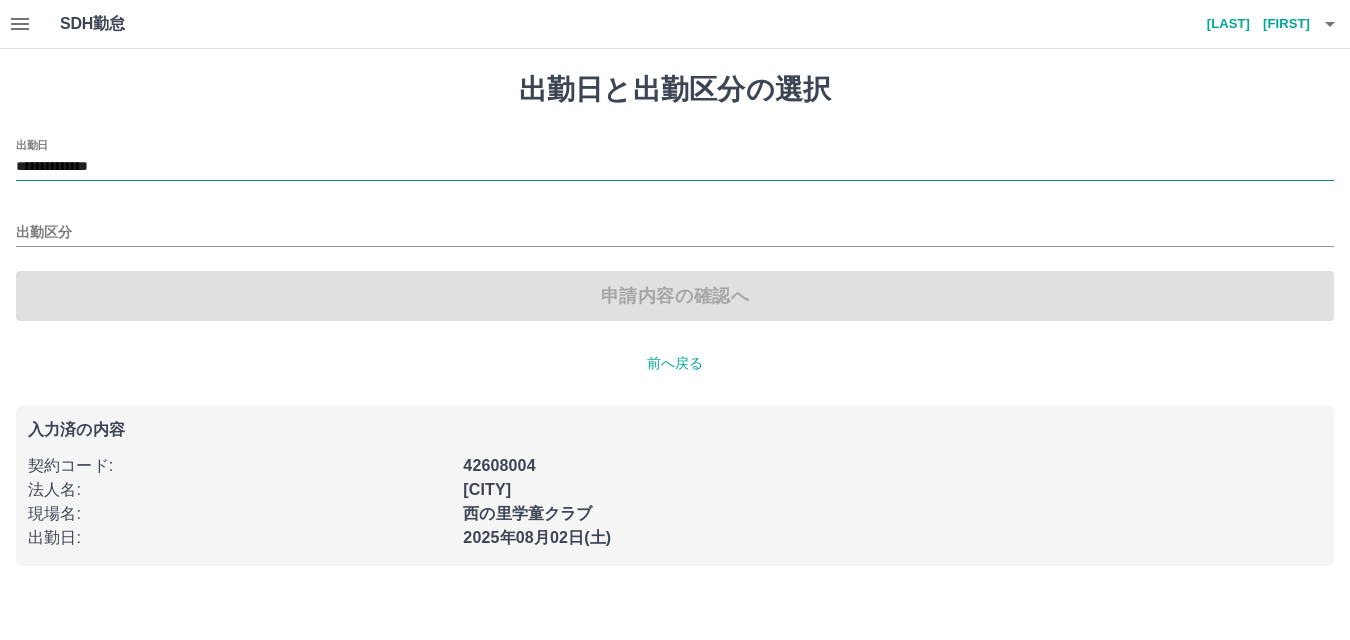 click on "**********" at bounding box center (675, 167) 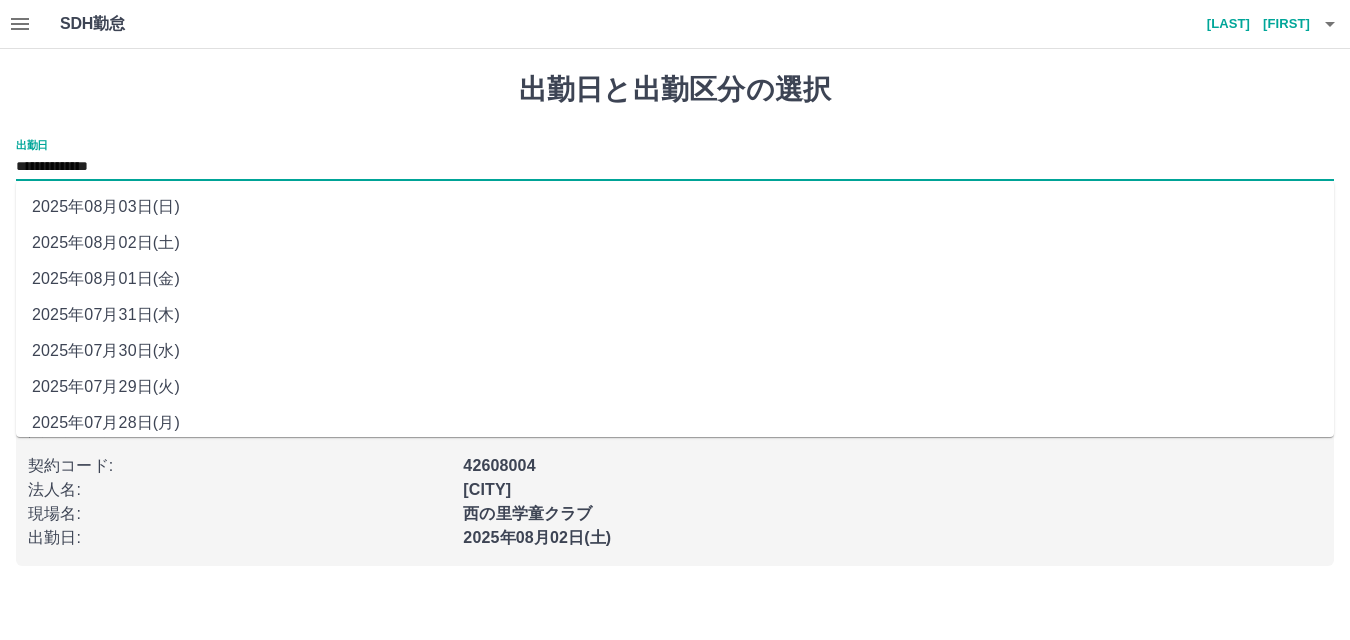 click on "2025年08月03日(日)" at bounding box center [675, 207] 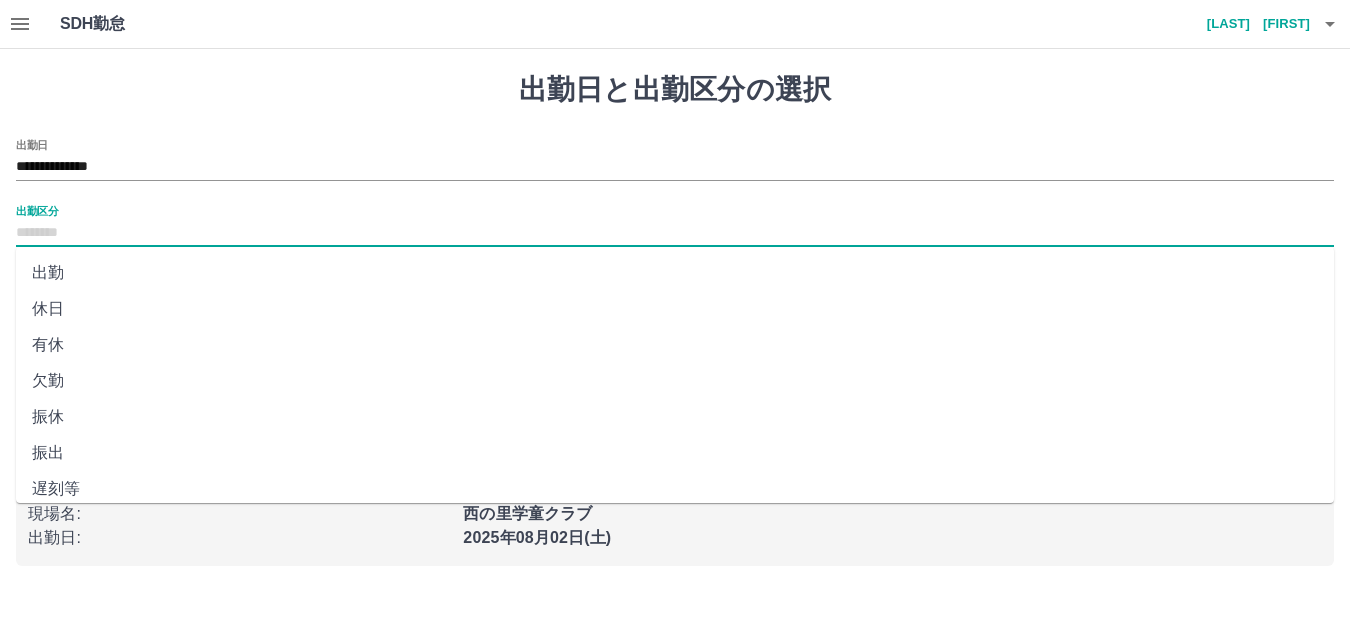 click on "出勤区分" at bounding box center (675, 233) 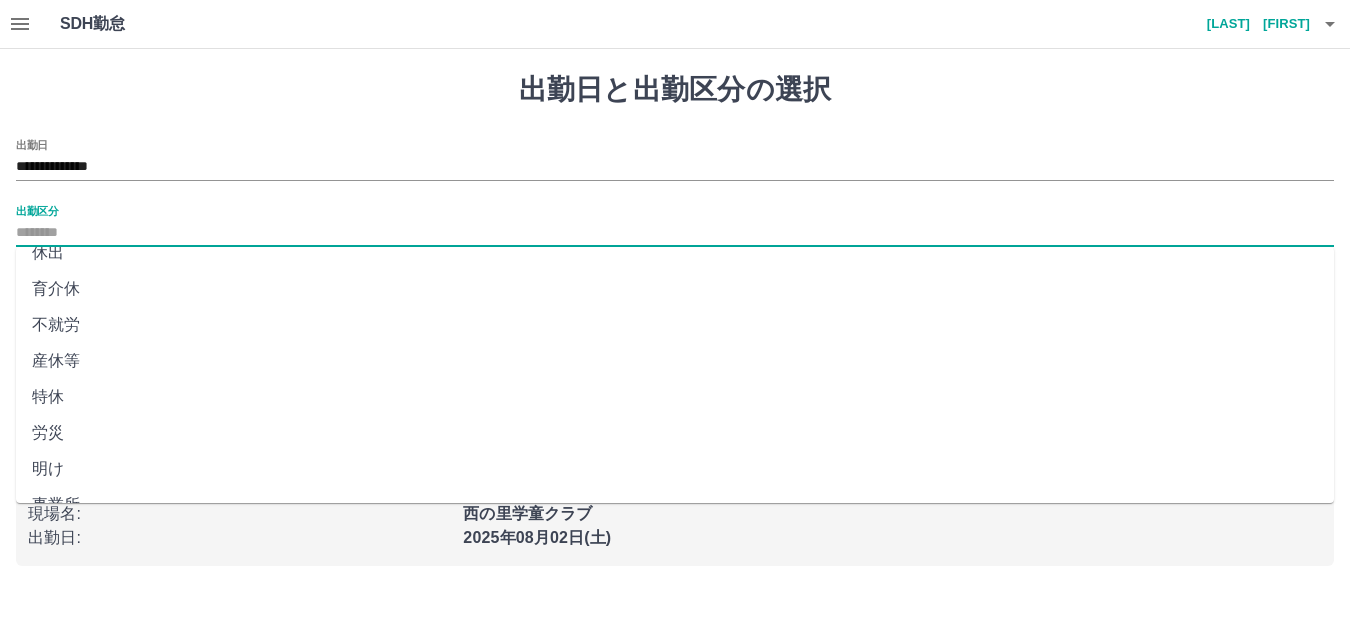 scroll, scrollTop: 408, scrollLeft: 0, axis: vertical 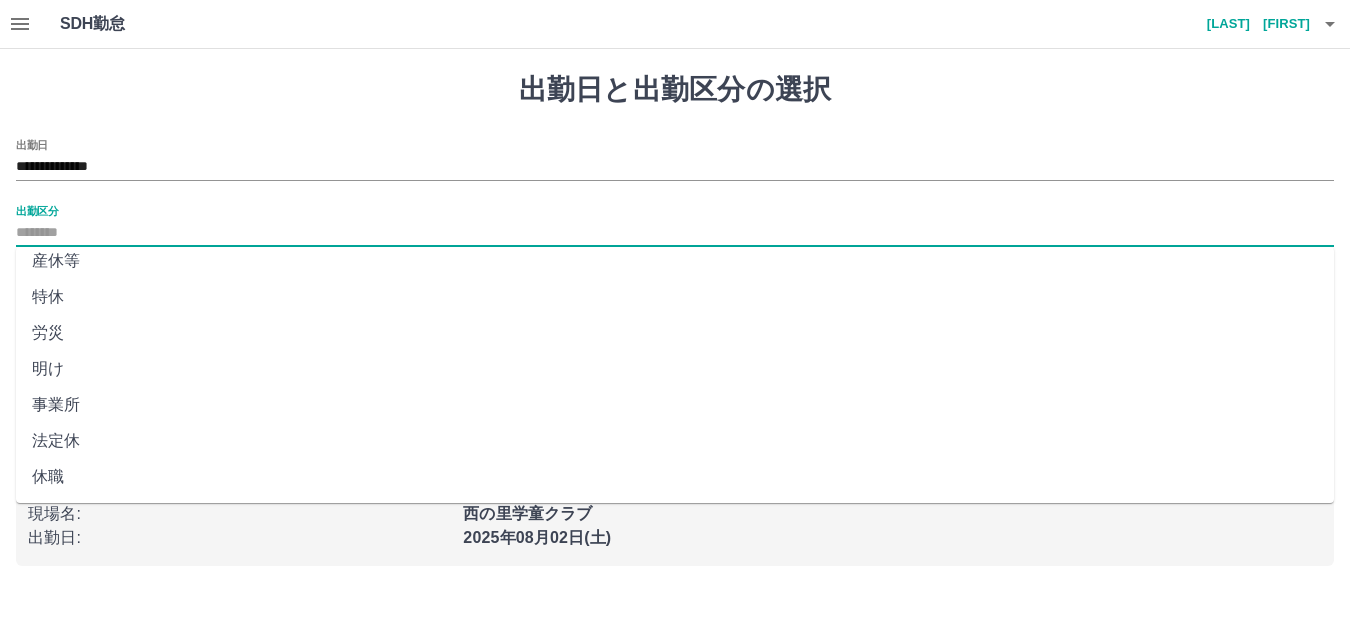 click on "法定休" at bounding box center [675, 441] 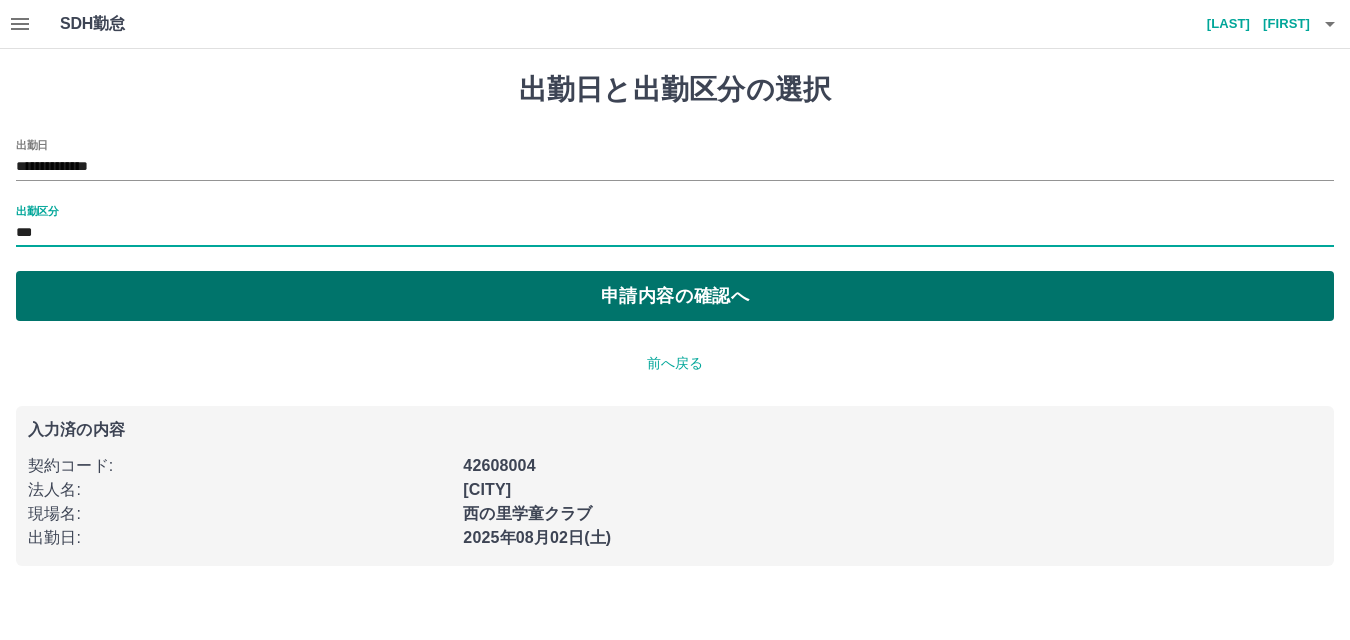 click on "申請内容の確認へ" at bounding box center (675, 296) 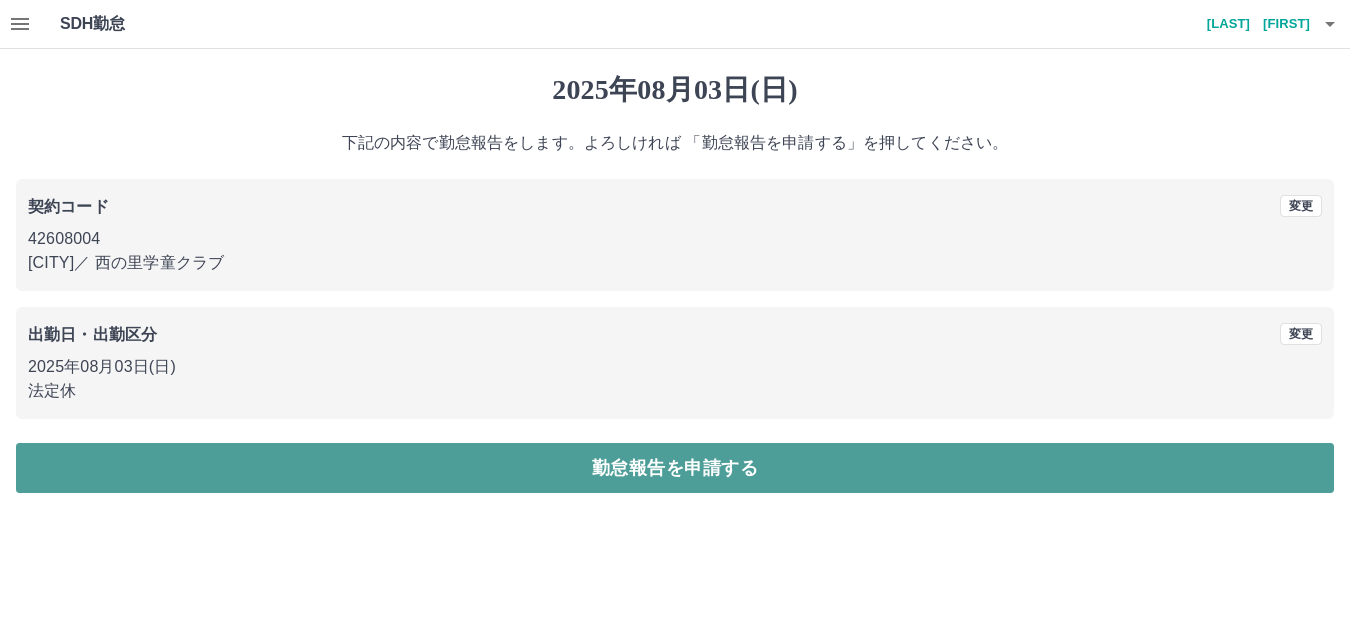 click on "勤怠報告を申請する" at bounding box center [675, 468] 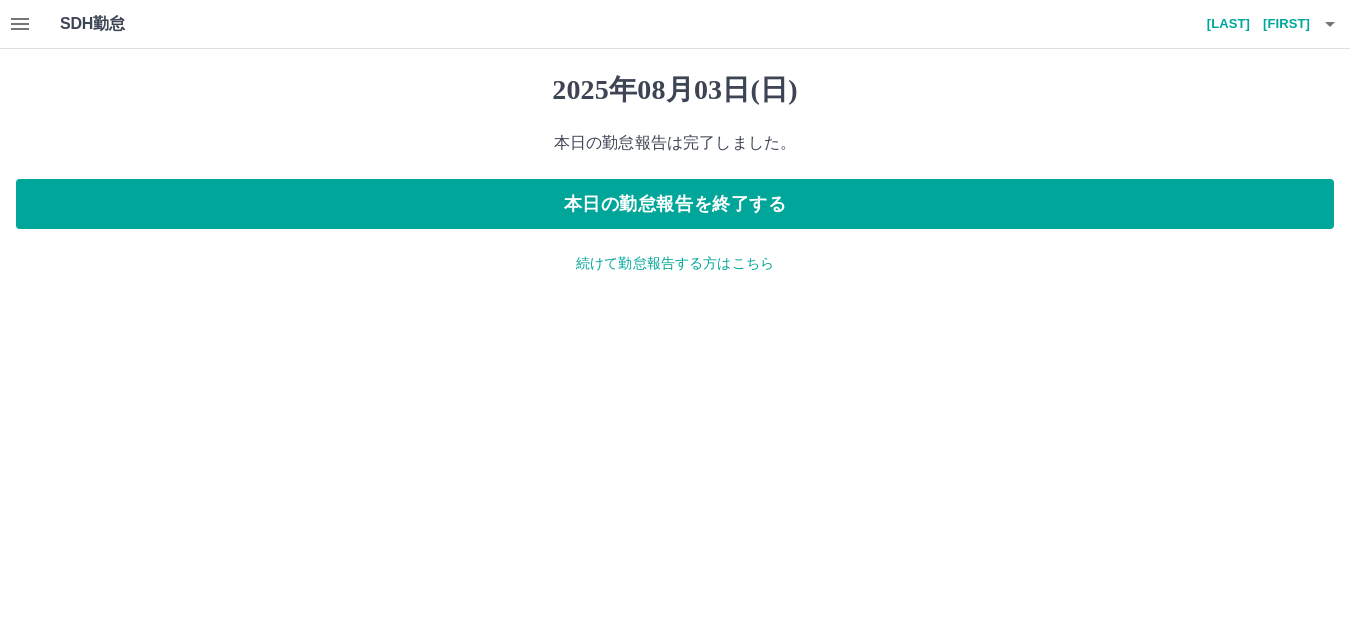 click 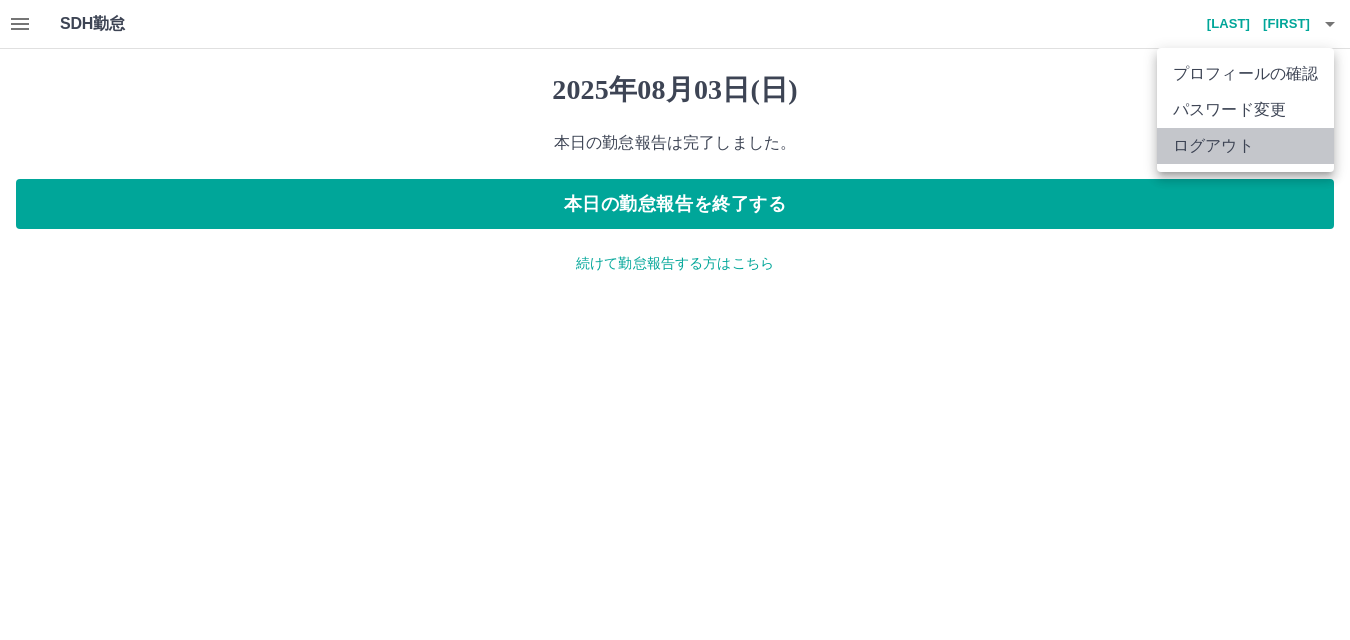 click on "ログアウト" at bounding box center (1245, 146) 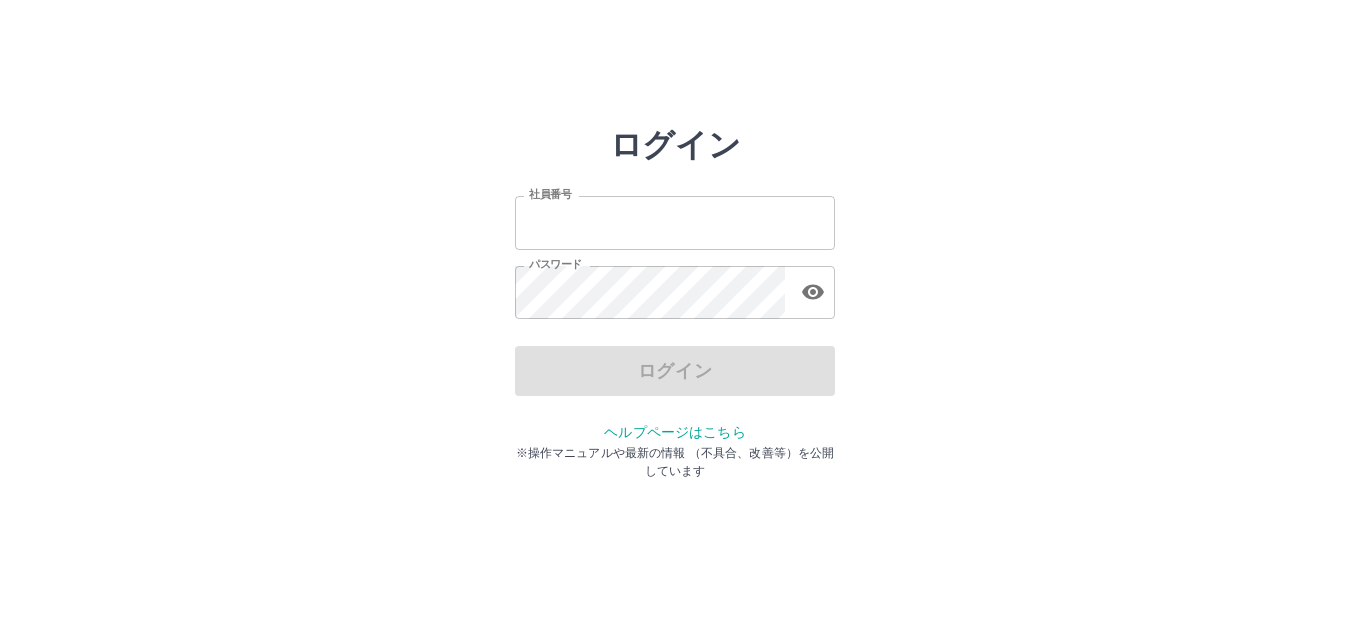 scroll, scrollTop: 0, scrollLeft: 0, axis: both 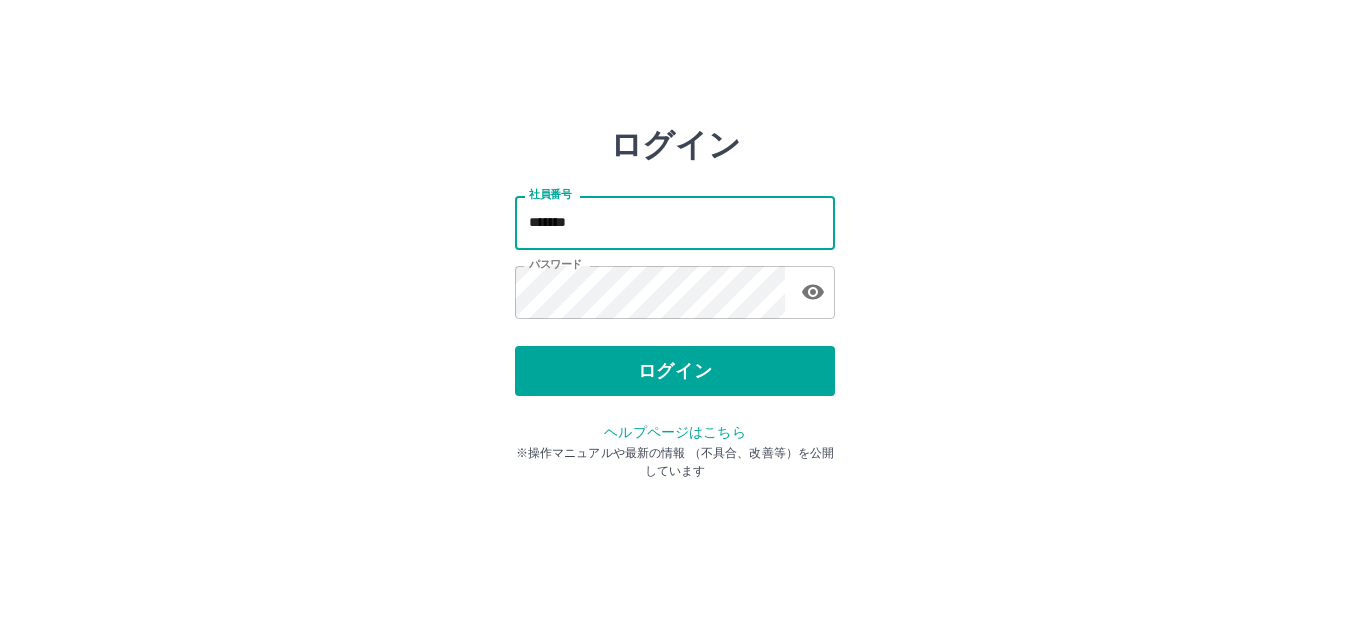 click on "*******" at bounding box center [675, 222] 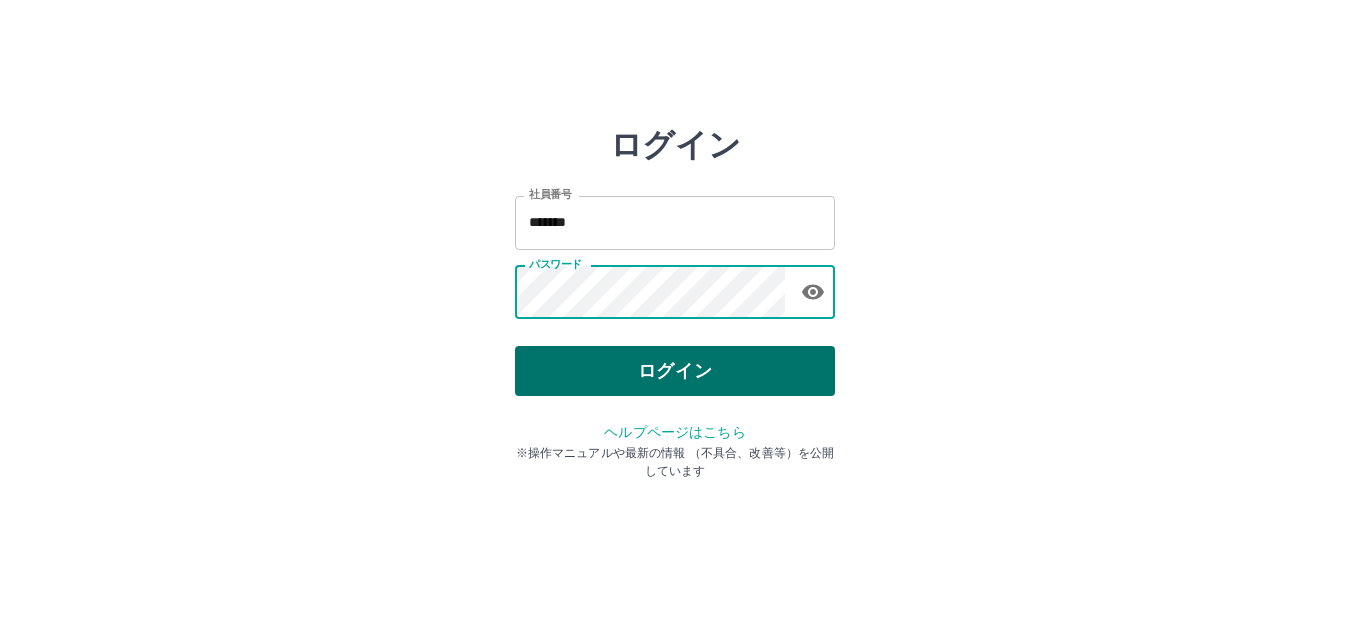 click on "ログイン" at bounding box center (675, 371) 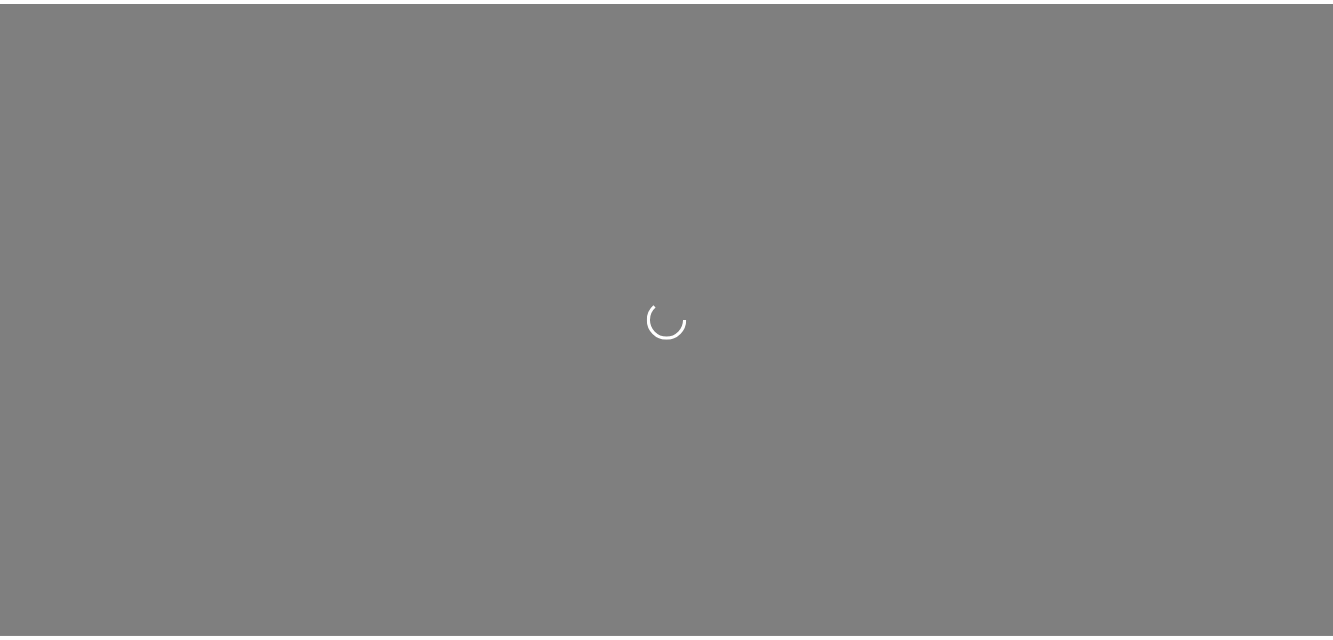 scroll, scrollTop: 0, scrollLeft: 0, axis: both 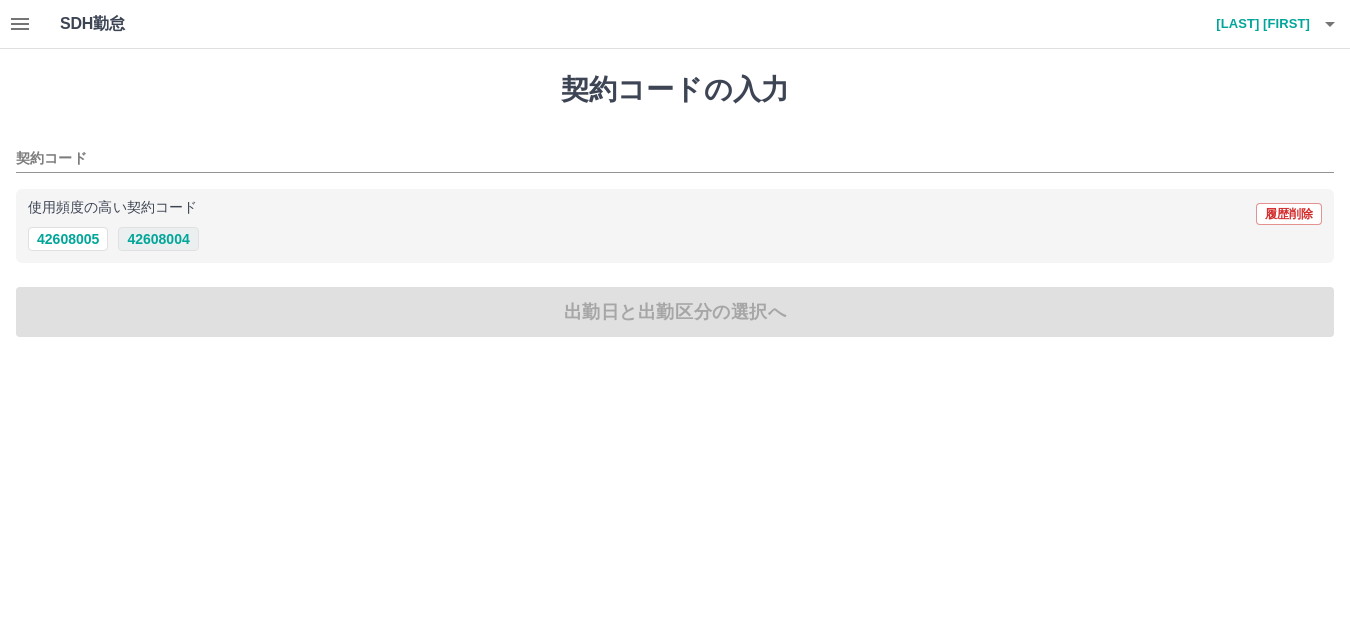 click on "42608004" at bounding box center (158, 239) 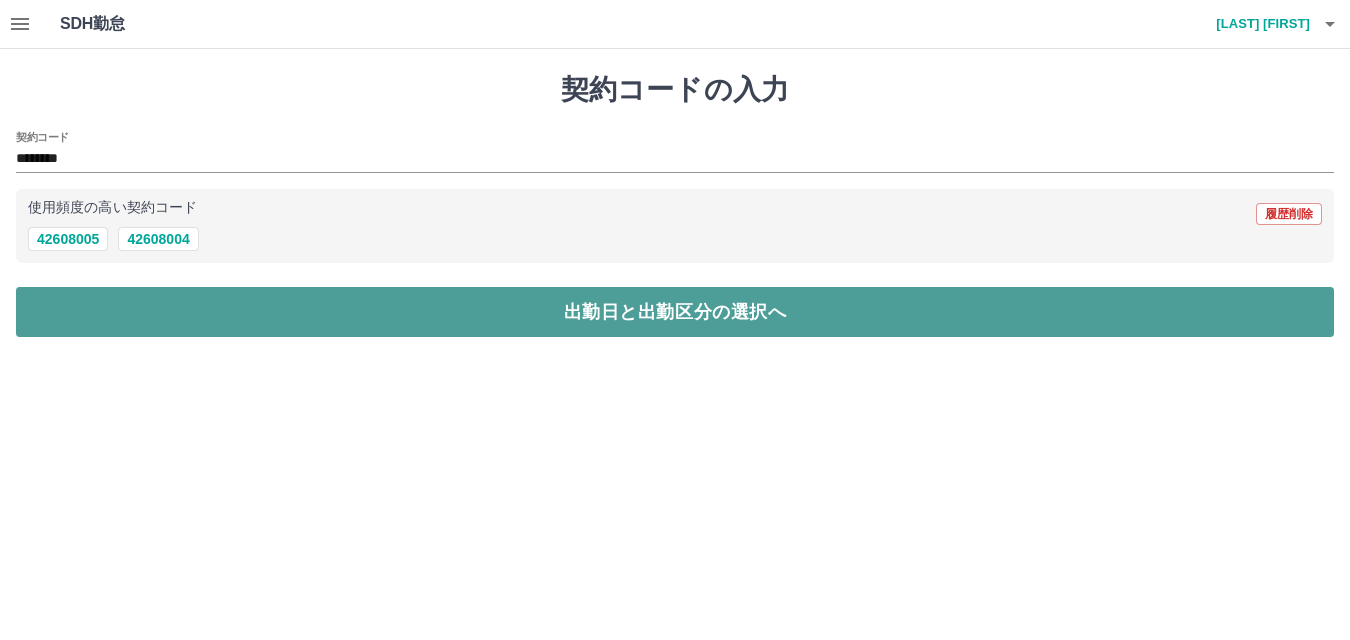 click on "出勤日と出勤区分の選択へ" at bounding box center (675, 312) 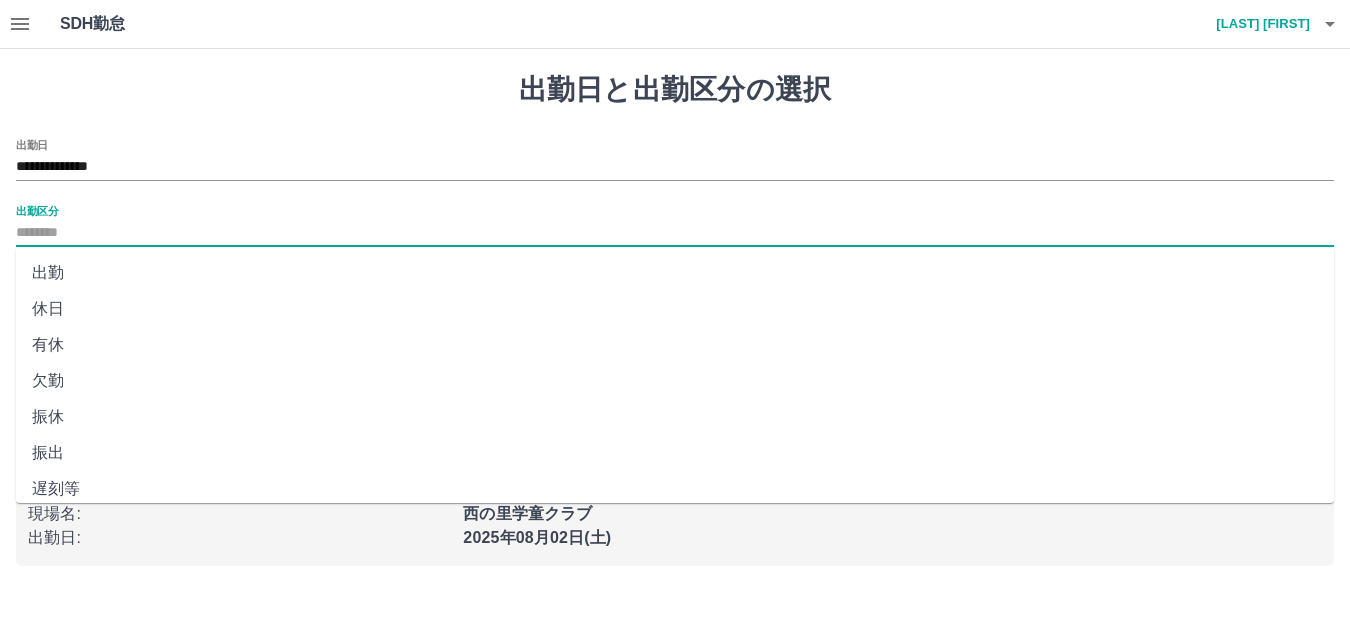 click on "出勤区分" at bounding box center [675, 233] 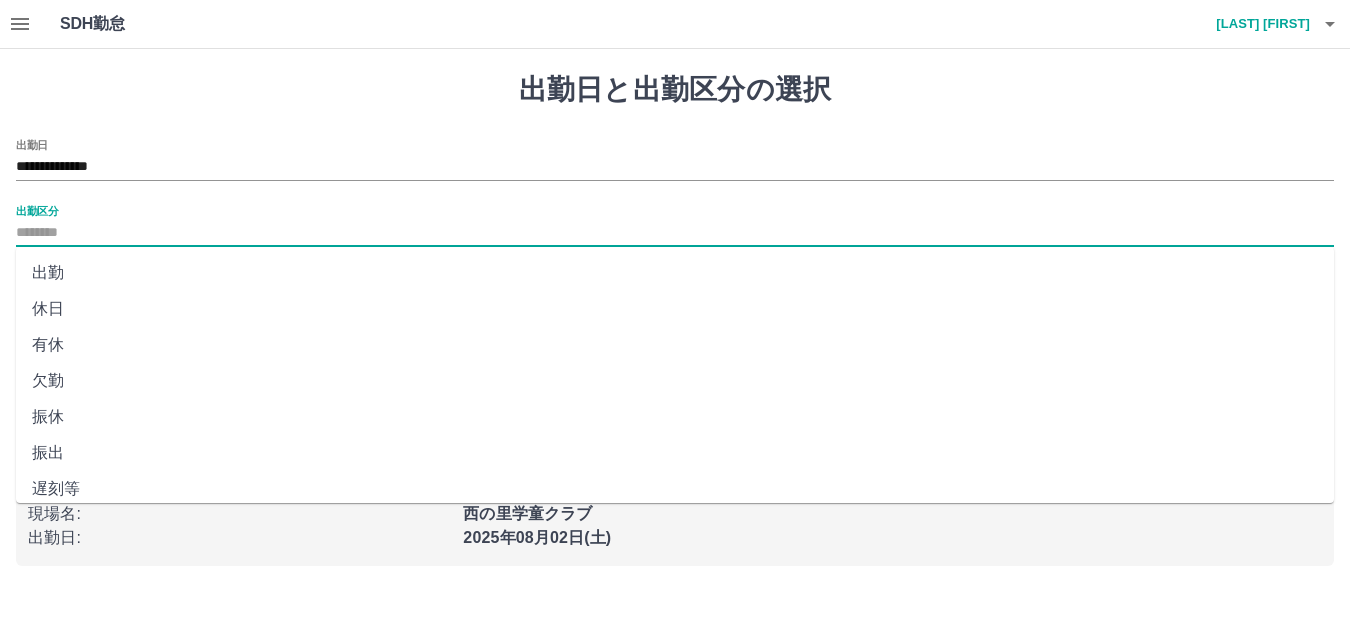 click on "出勤" at bounding box center (675, 273) 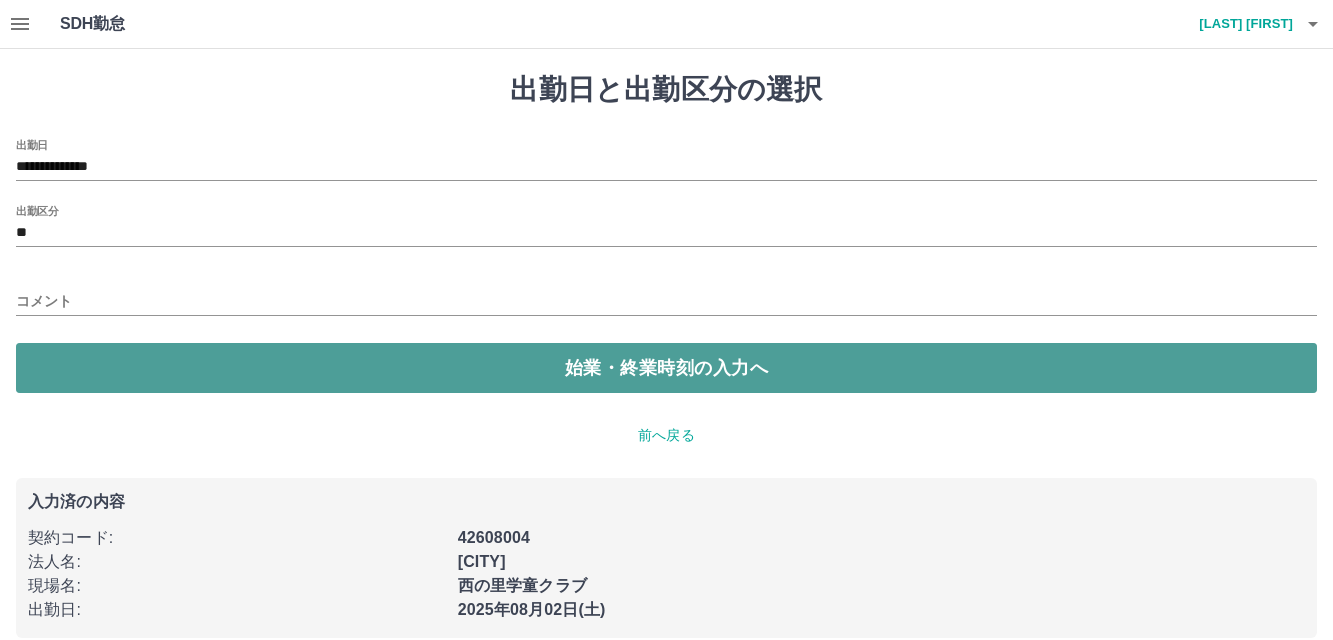 click on "始業・終業時刻の入力へ" at bounding box center (666, 368) 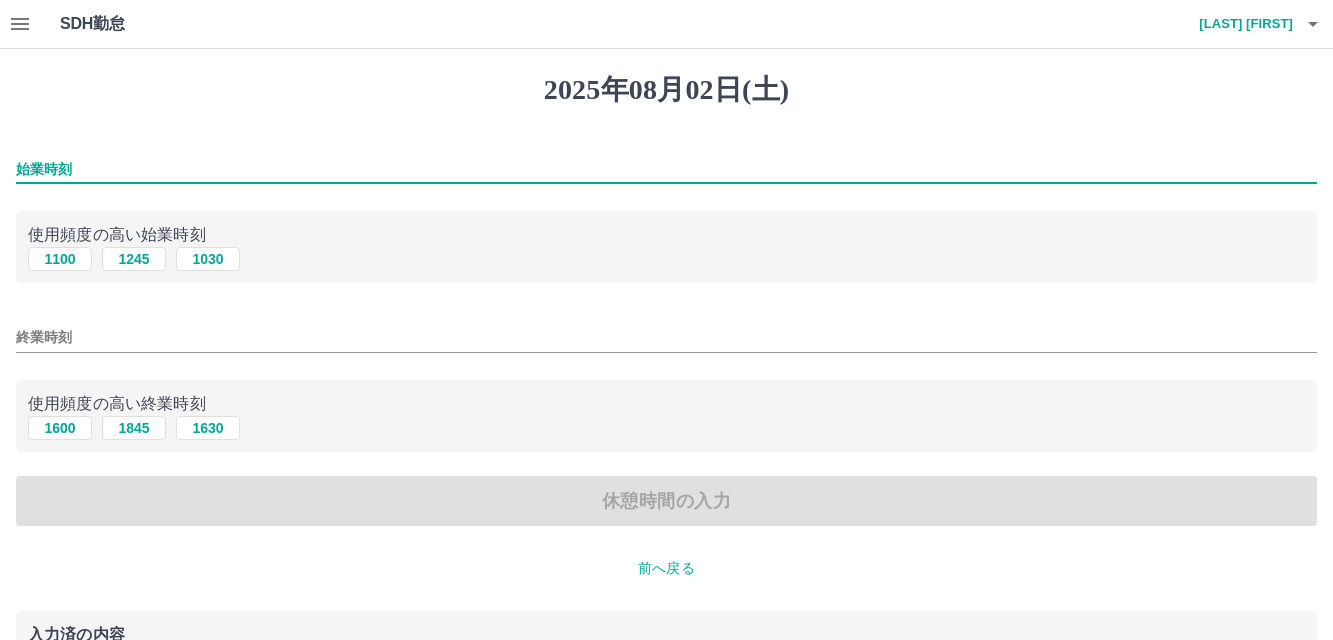 click on "始業時刻" at bounding box center (666, 169) 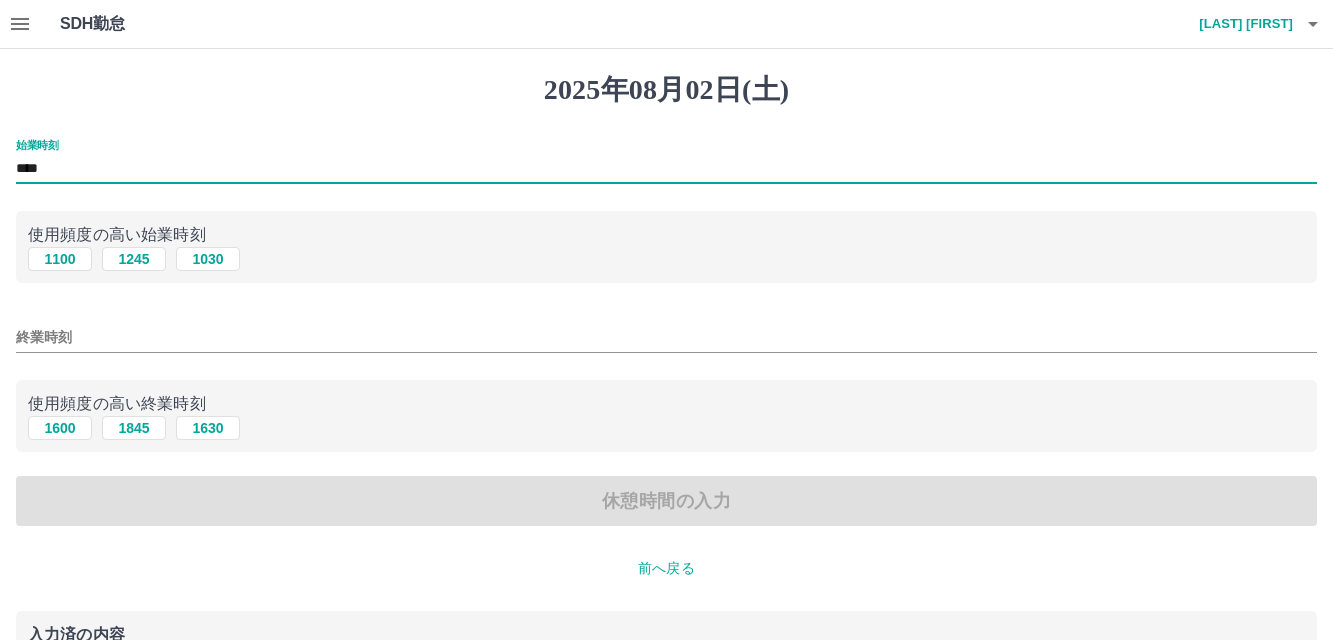 click on "終業時刻" at bounding box center (666, 337) 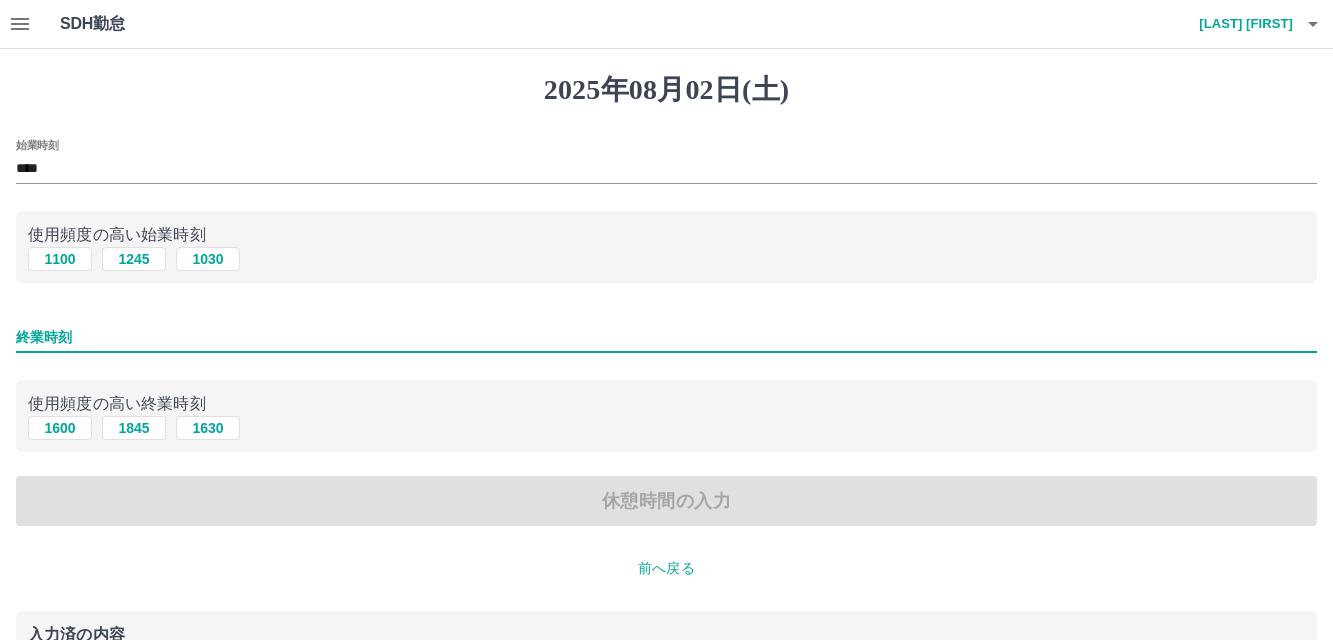 type on "****" 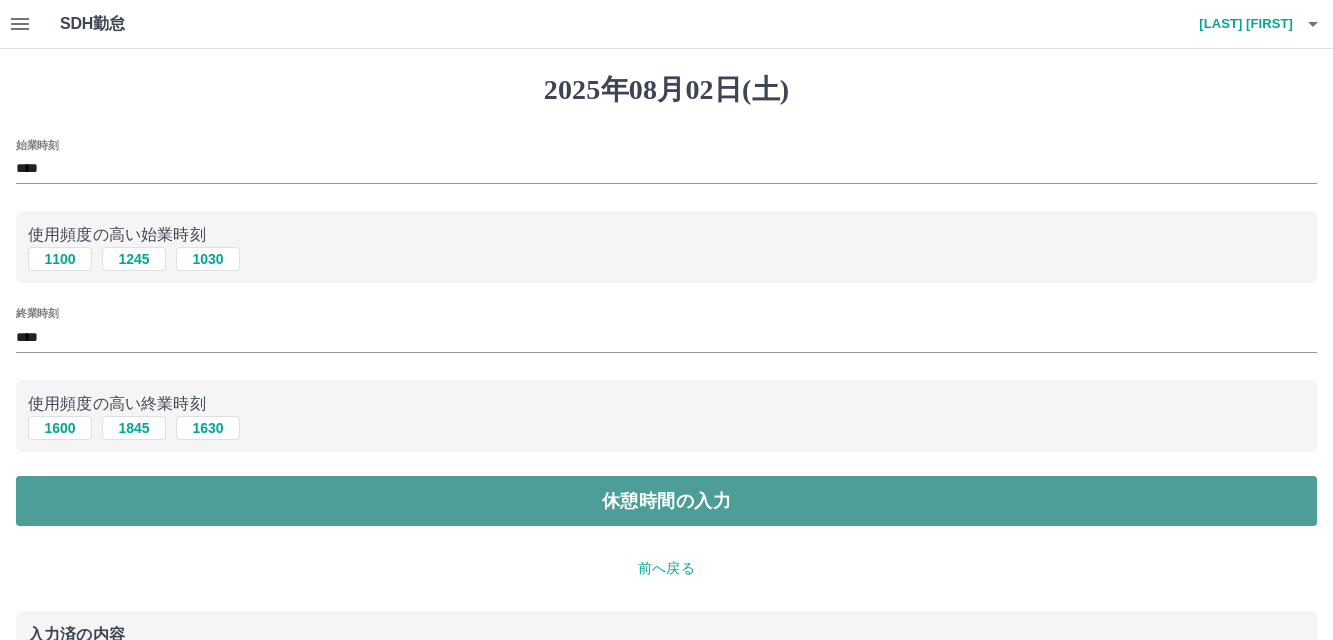 click on "休憩時間の入力" at bounding box center (666, 501) 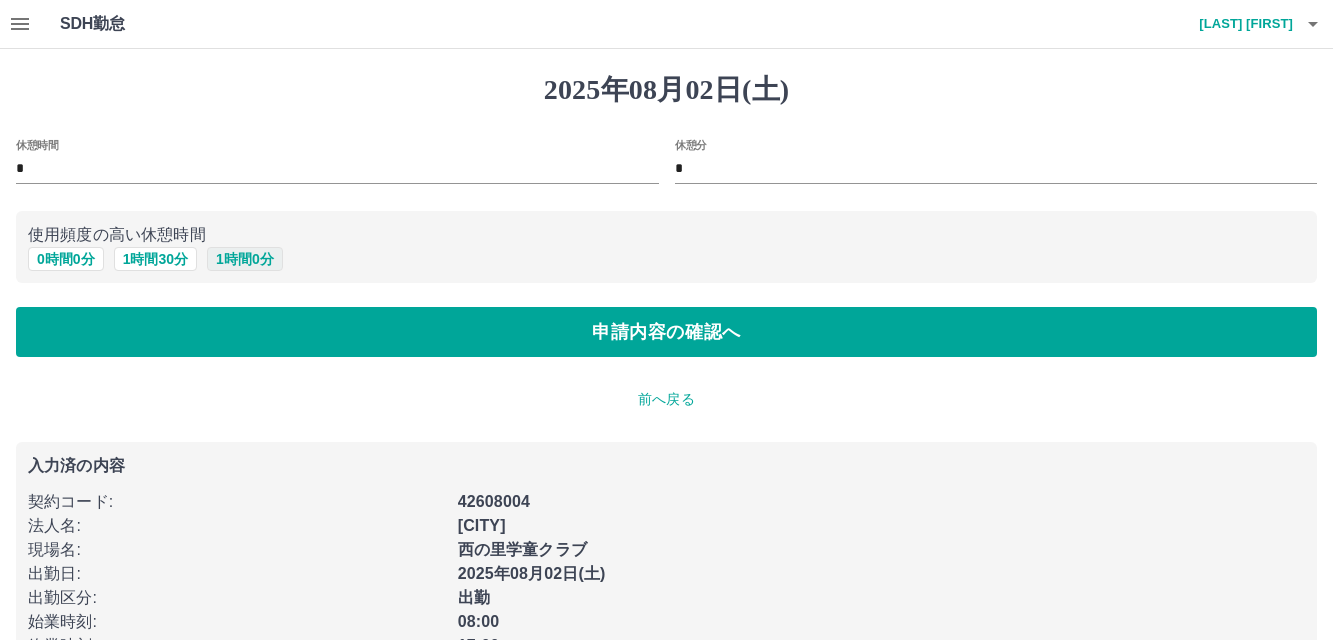 click on "1 時間 0 分" at bounding box center (245, 259) 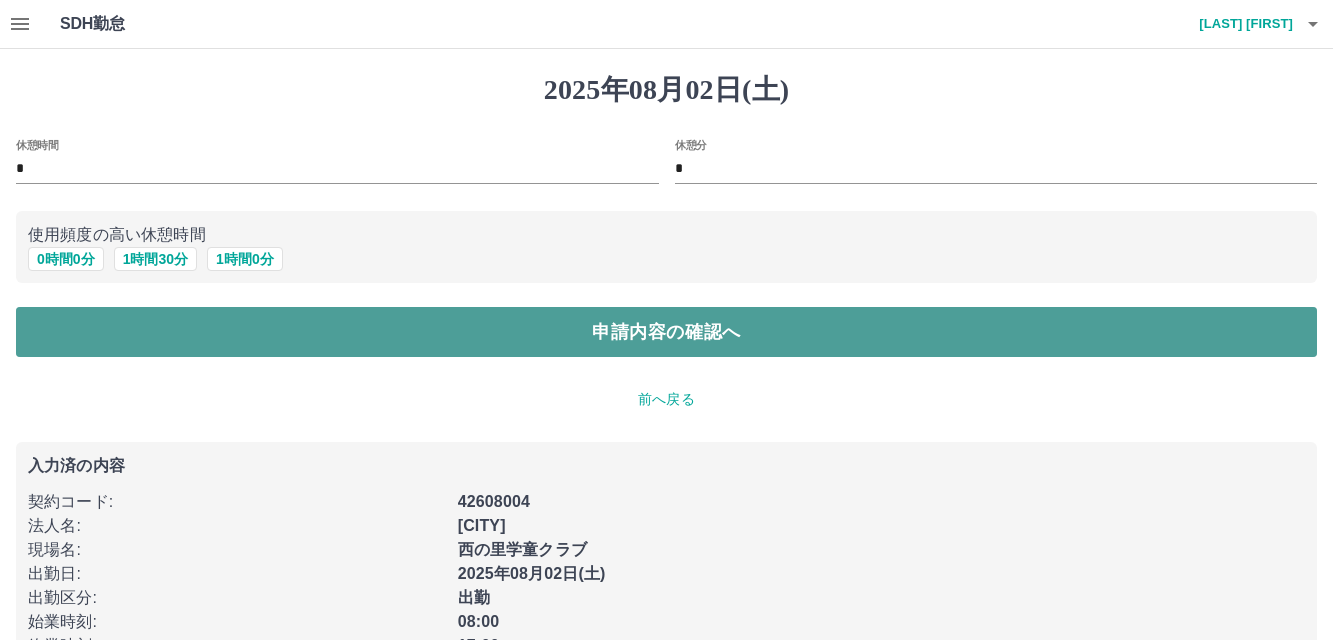 click on "申請内容の確認へ" at bounding box center (666, 332) 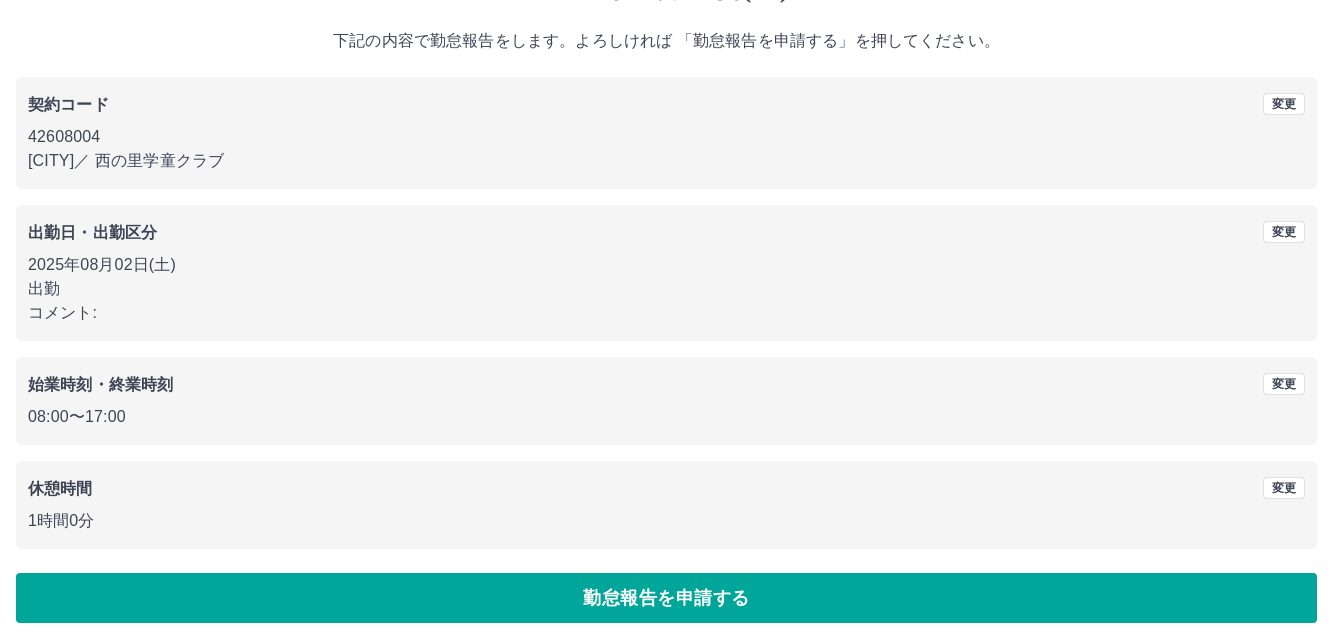 scroll, scrollTop: 109, scrollLeft: 0, axis: vertical 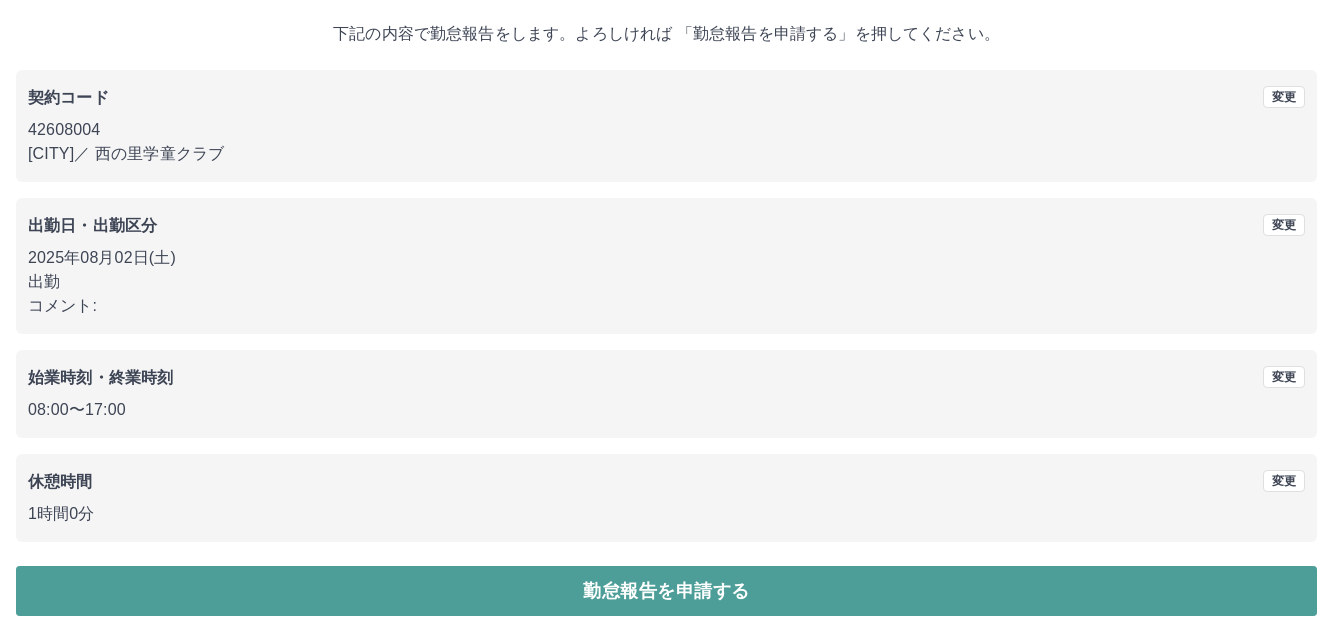 click on "勤怠報告を申請する" at bounding box center (666, 591) 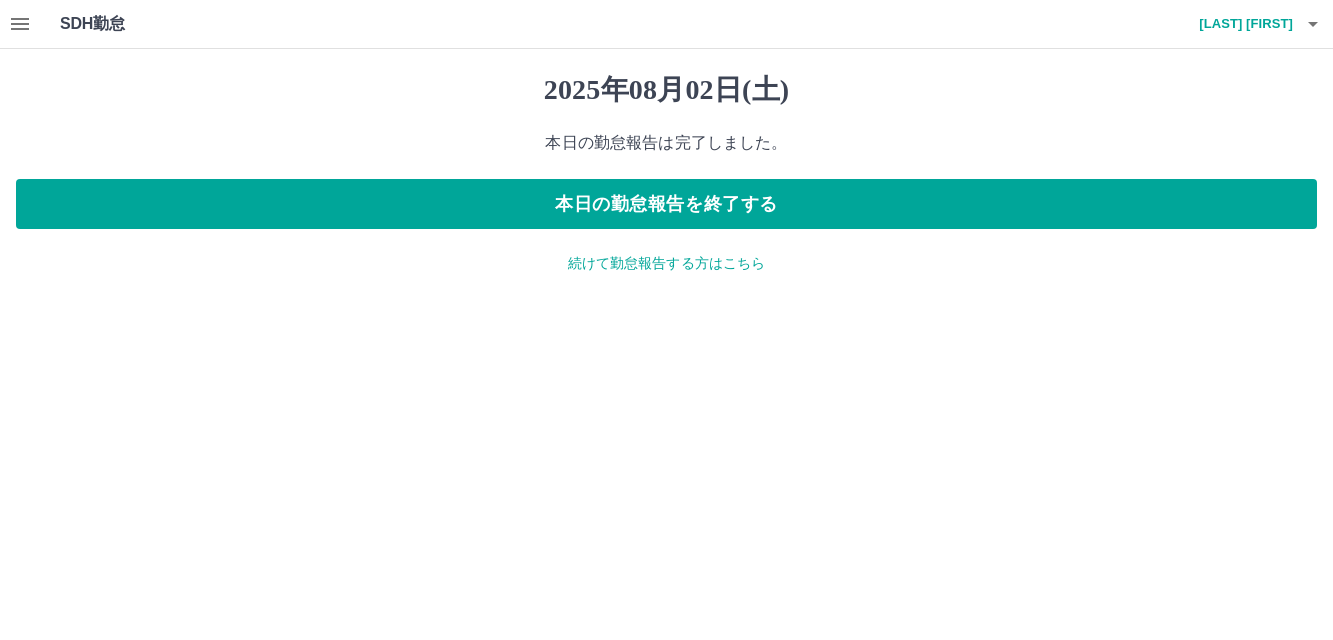 scroll, scrollTop: 0, scrollLeft: 0, axis: both 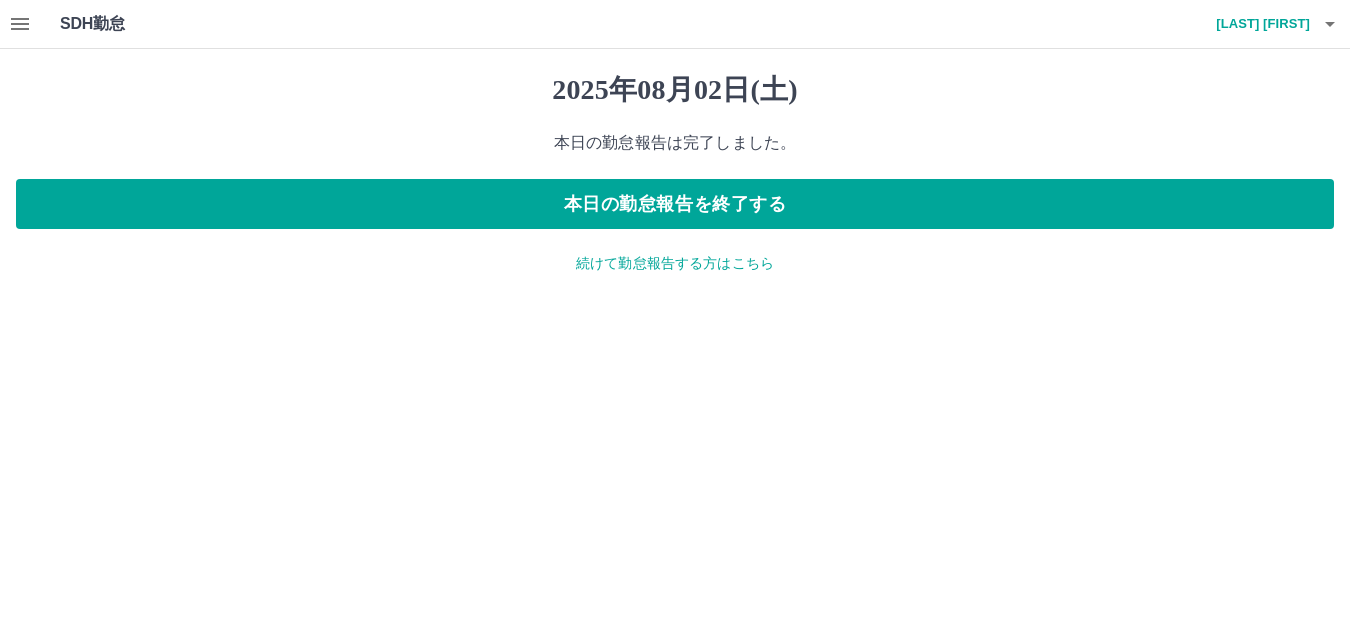 click on "続けて勤怠報告する方はこちら" at bounding box center (675, 263) 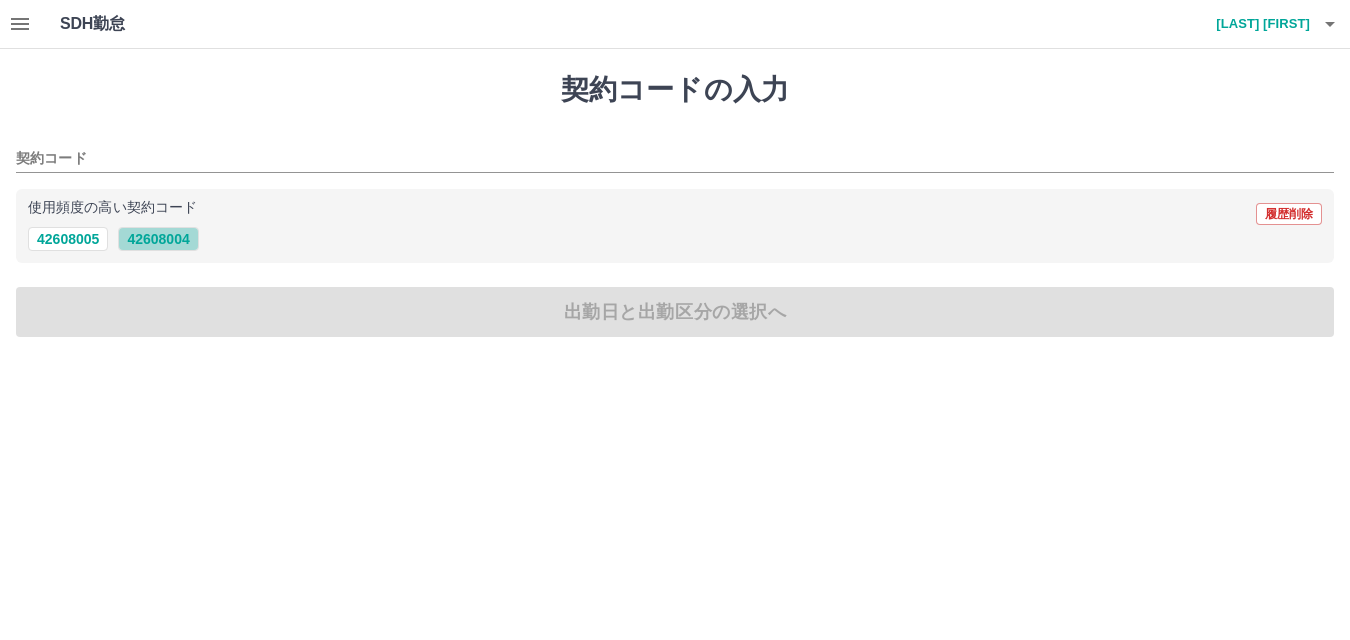 click on "42608004" at bounding box center [158, 239] 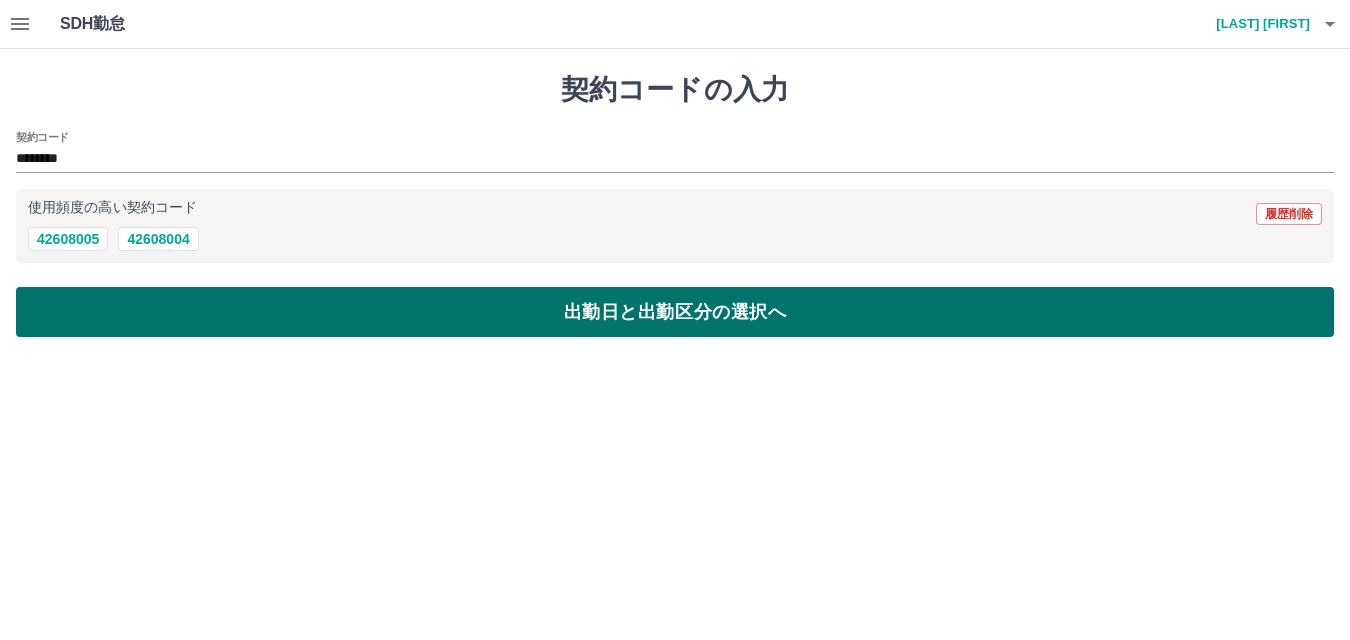 click on "出勤日と出勤区分の選択へ" at bounding box center [675, 312] 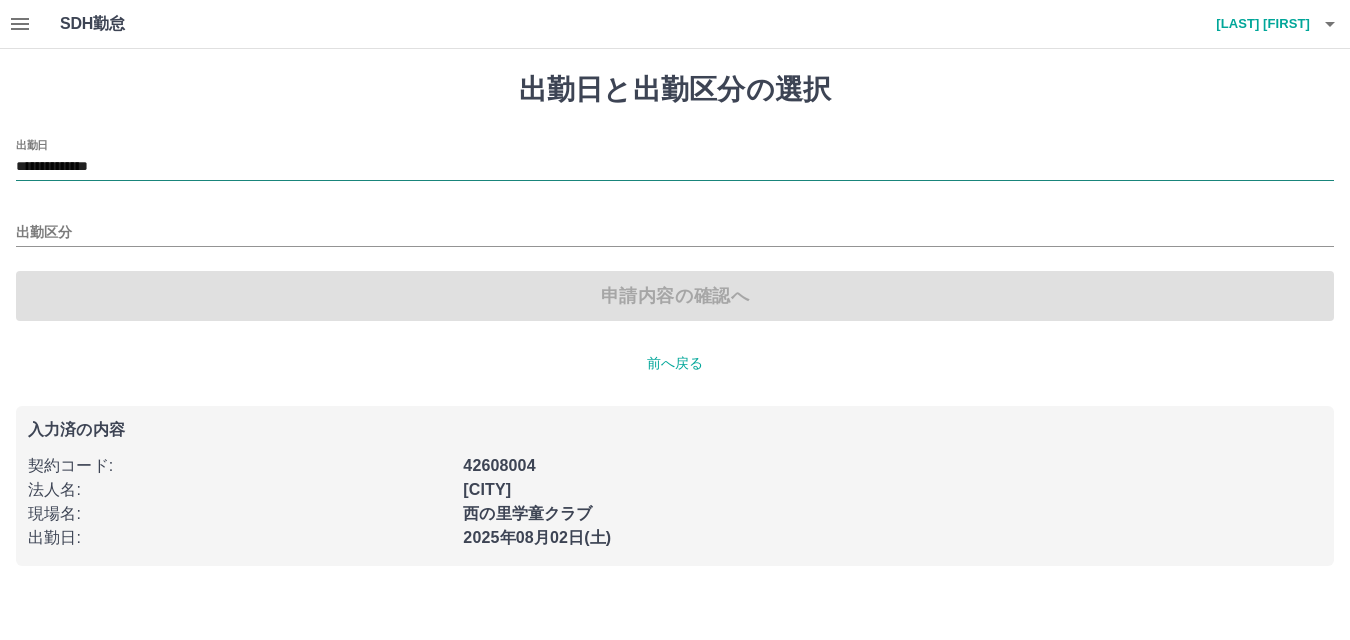 click on "**********" at bounding box center [675, 167] 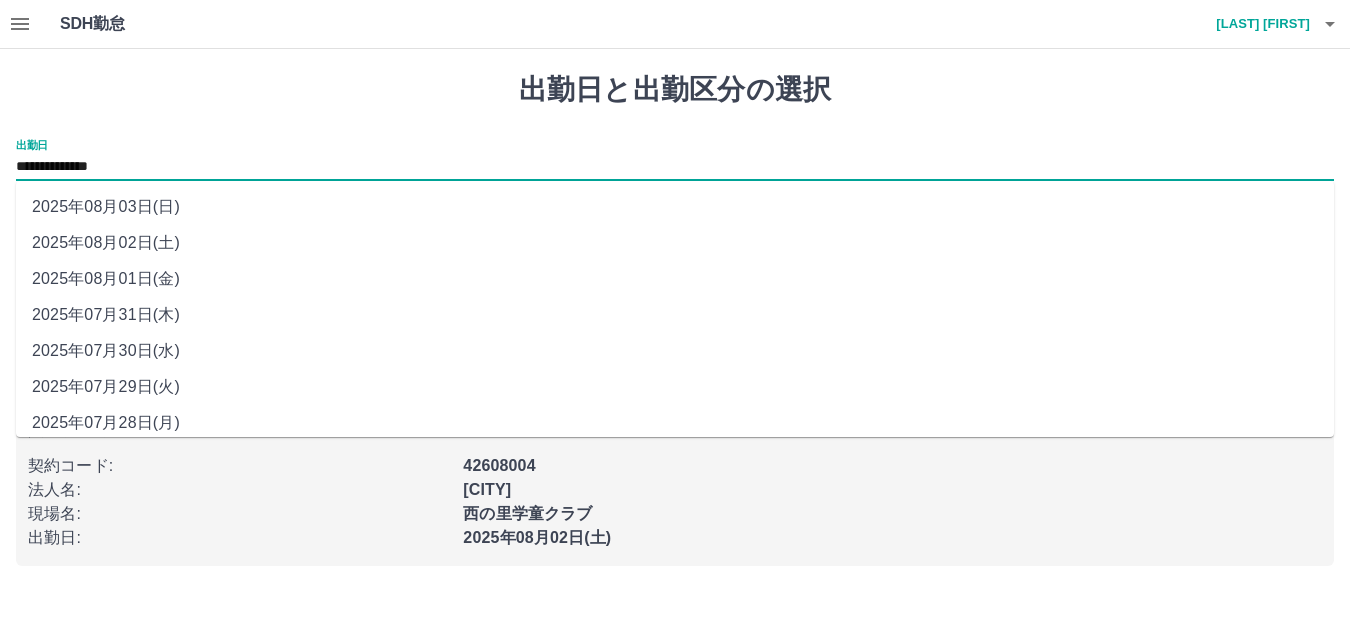 click on "2025年08月01日(金)" at bounding box center (675, 279) 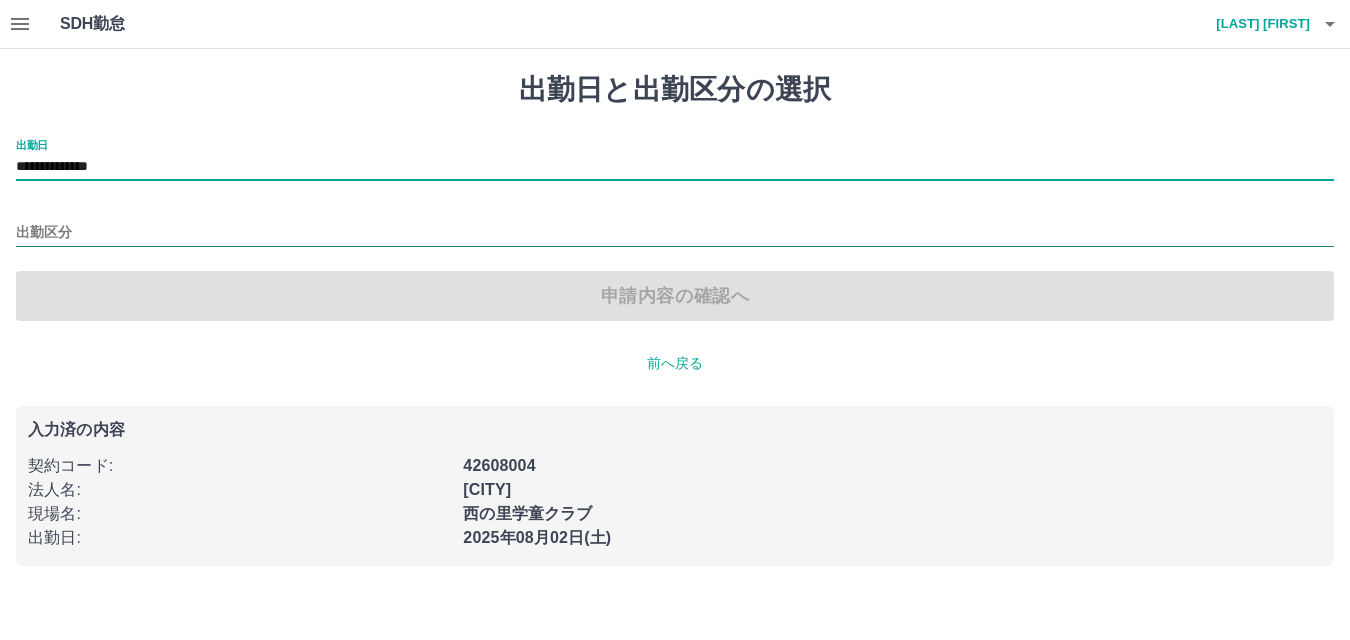 click on "出勤区分" at bounding box center (675, 233) 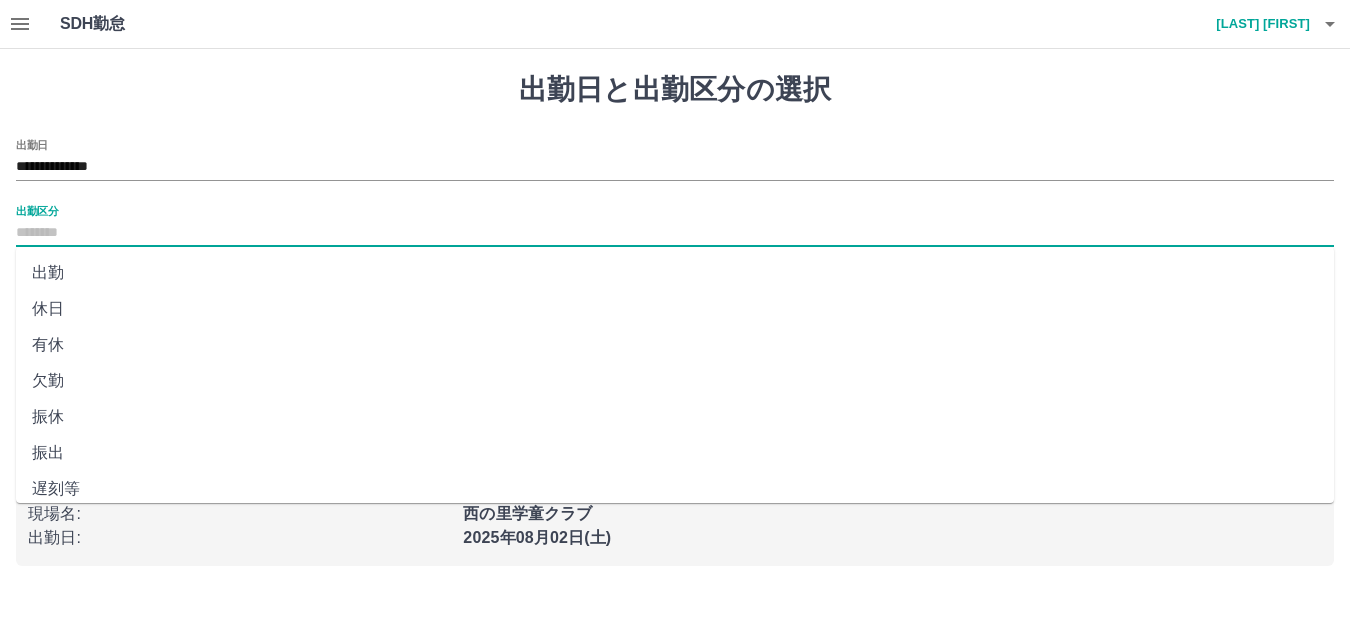 click on "出勤" at bounding box center [675, 273] 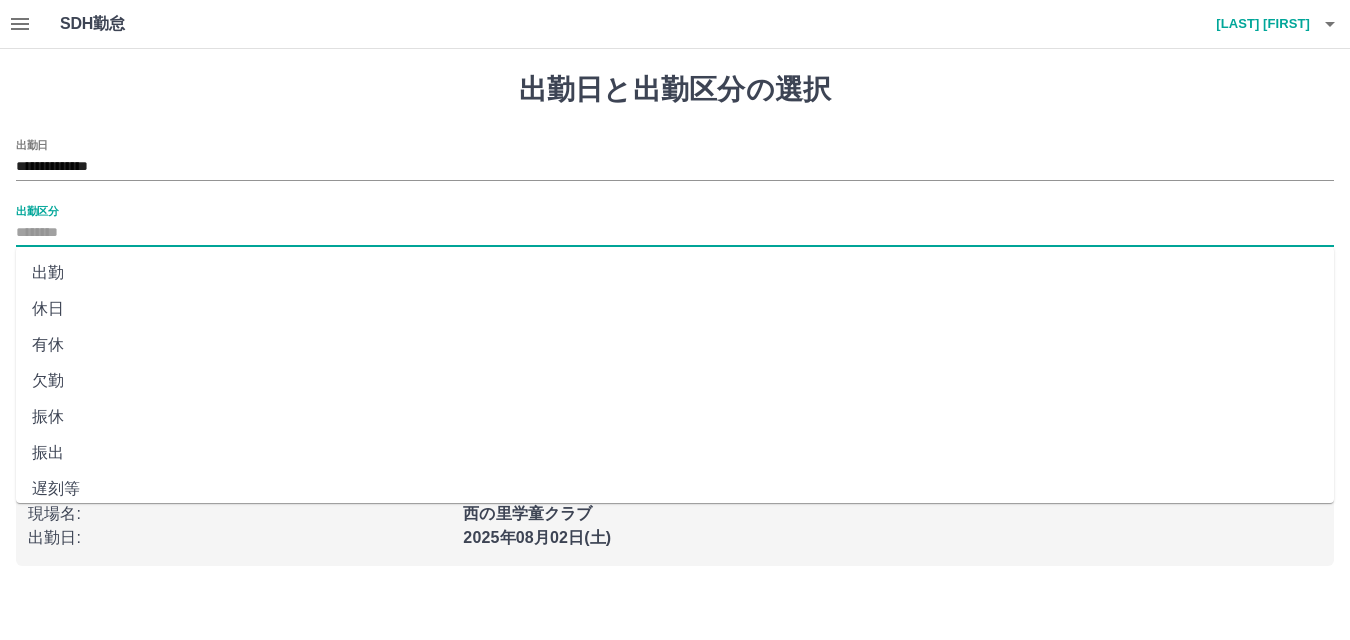 type on "**" 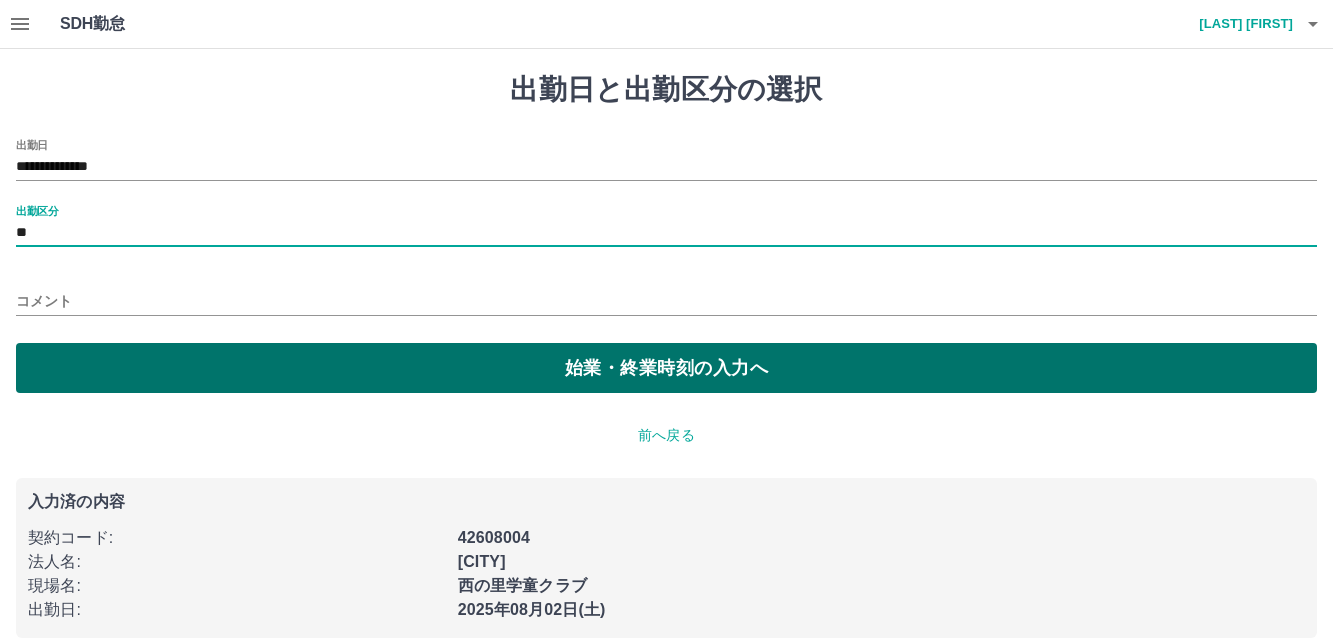 click on "始業・終業時刻の入力へ" at bounding box center (666, 368) 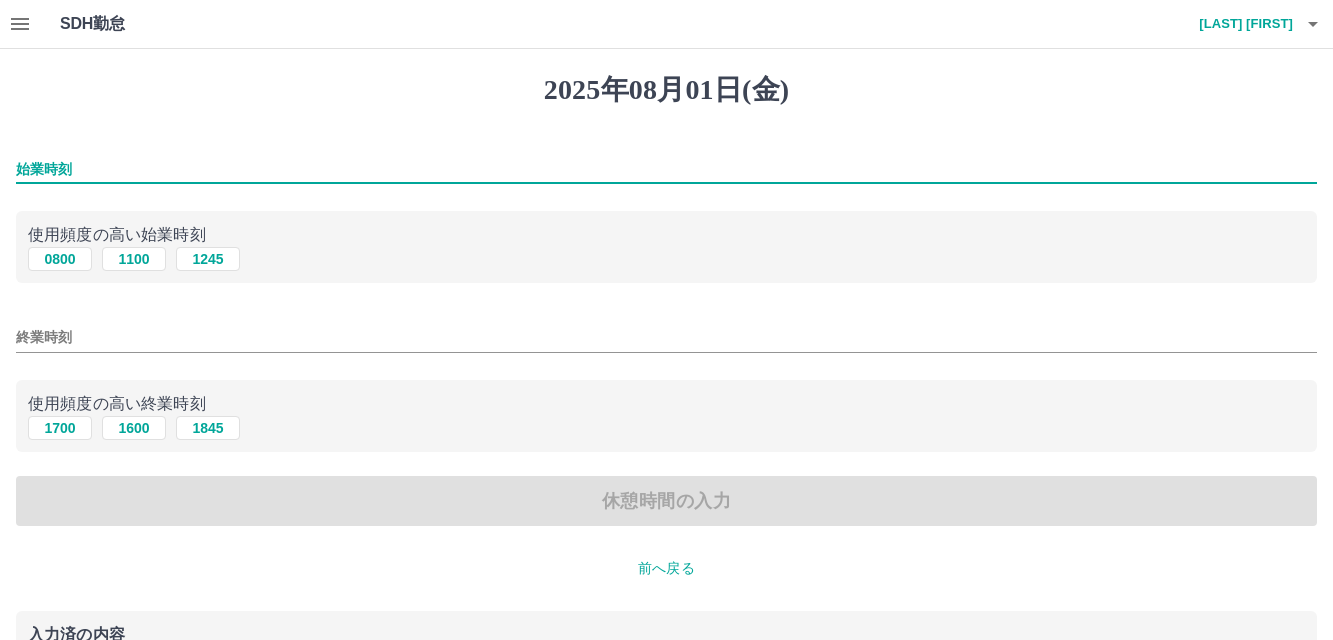 click on "始業時刻" at bounding box center [666, 169] 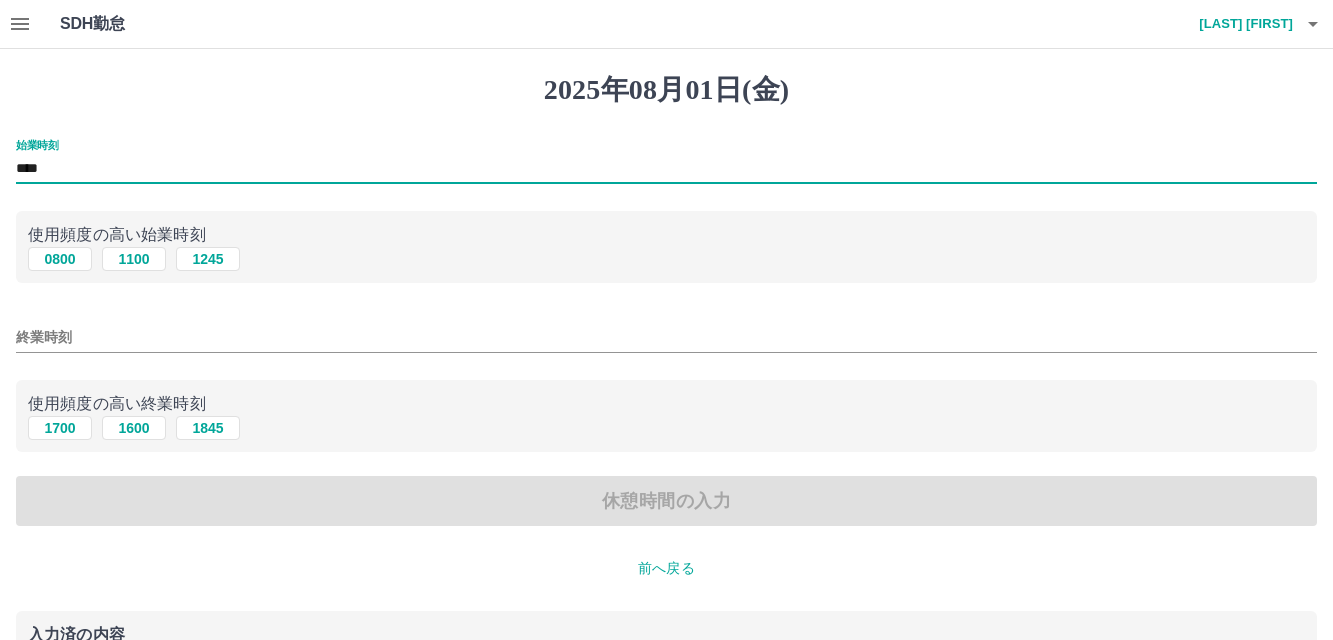 type on "****" 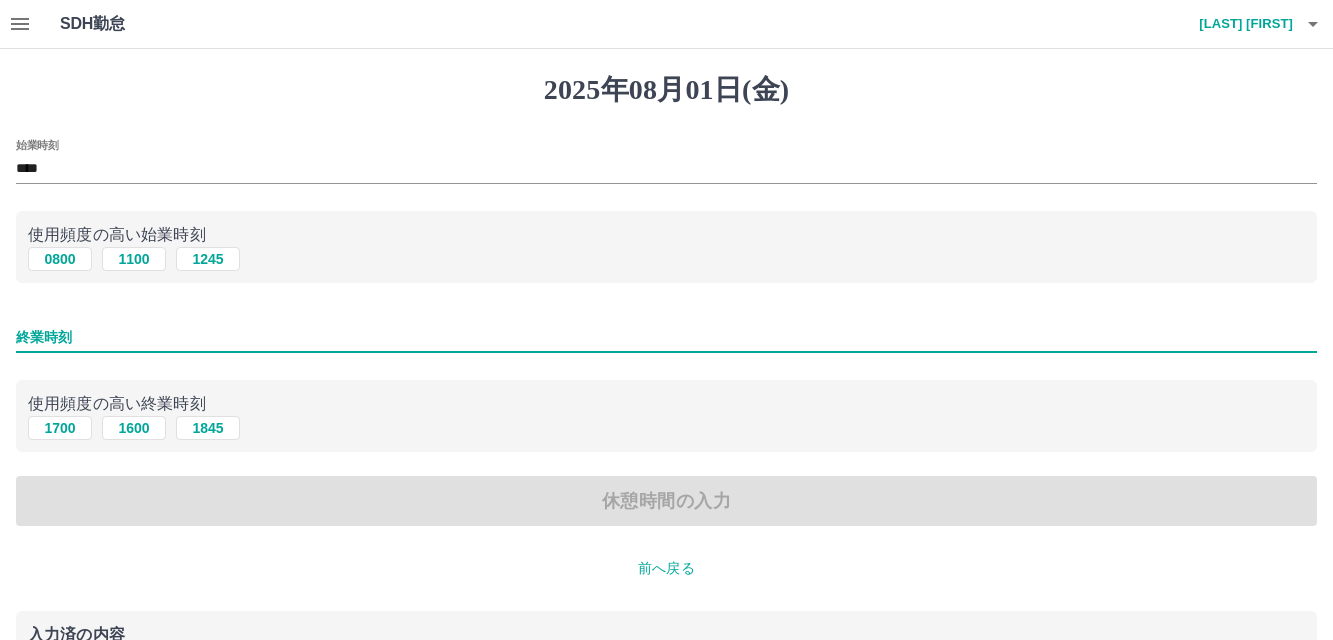 click on "終業時刻" at bounding box center [666, 337] 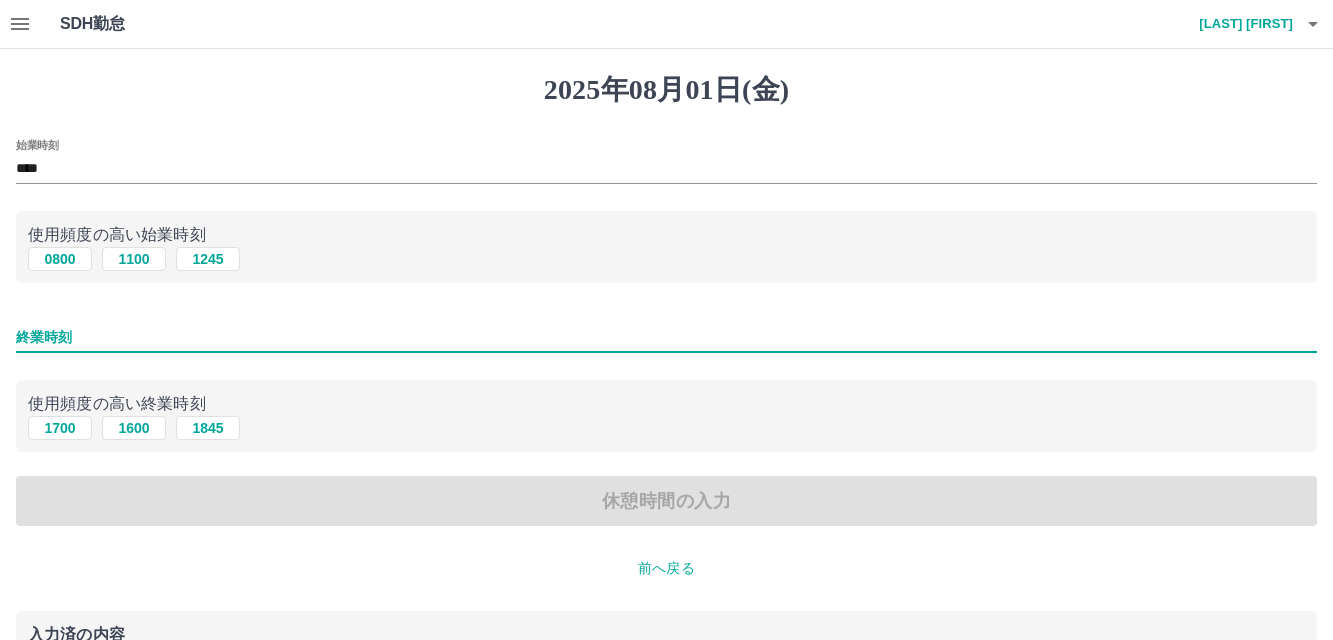 type on "****" 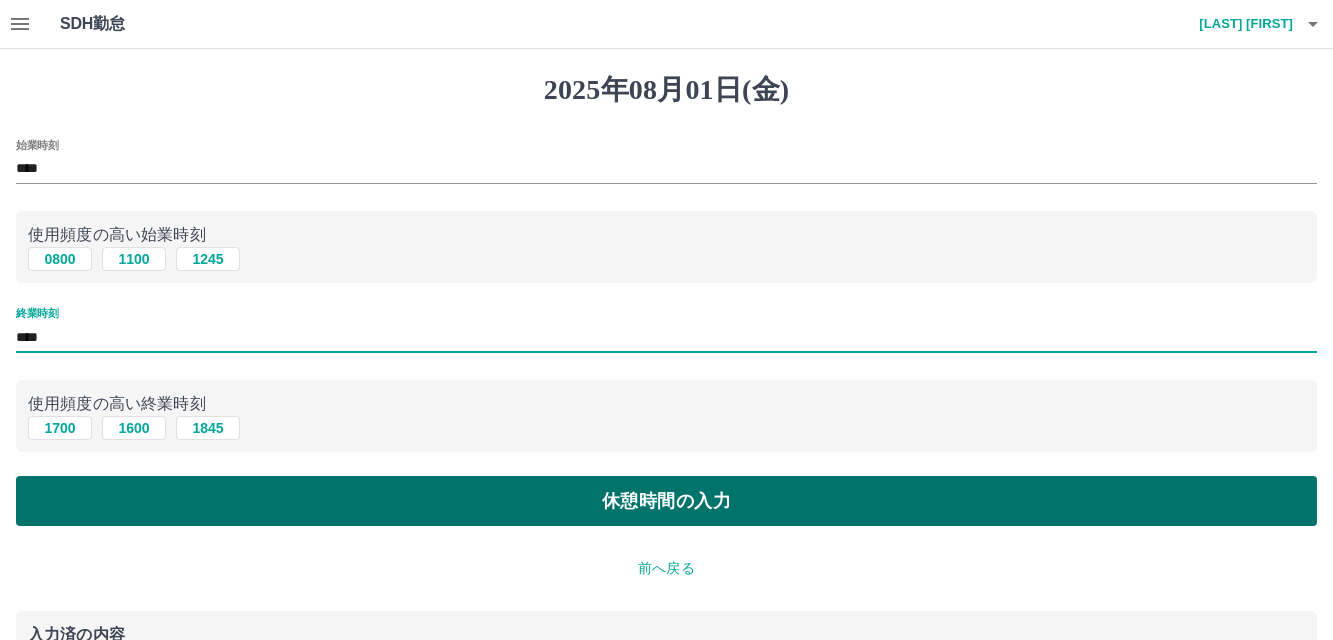 click on "休憩時間の入力" at bounding box center [666, 501] 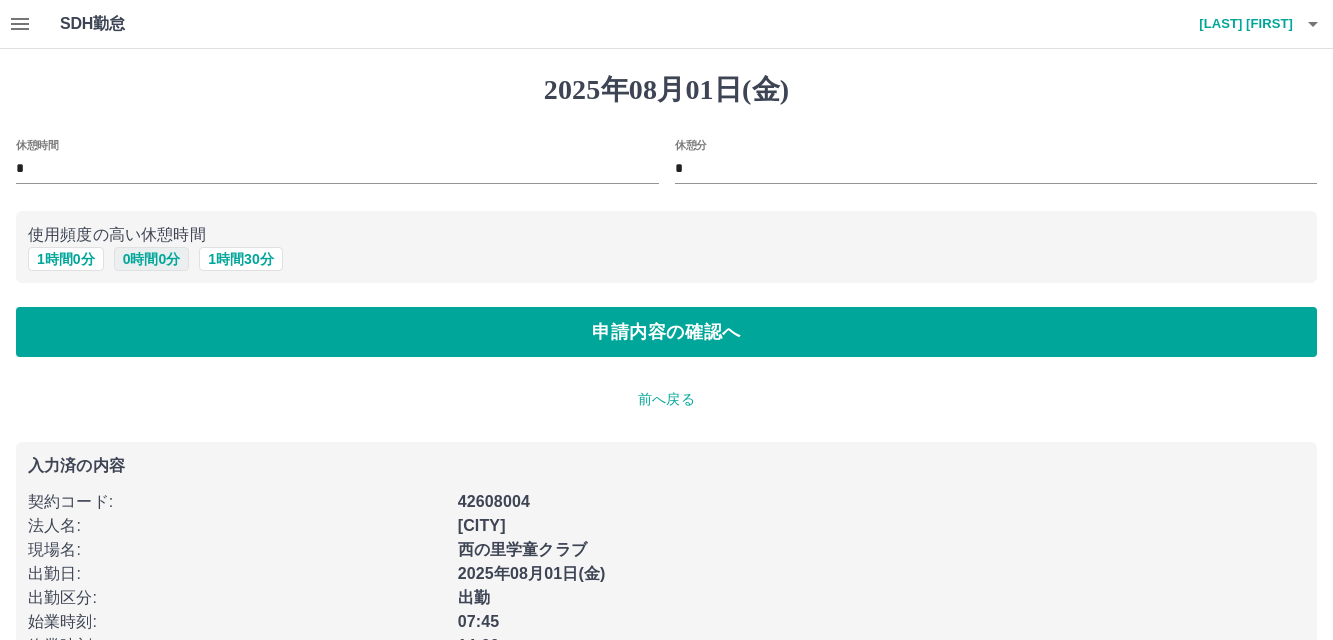 click on "0 時間 0 分" at bounding box center (152, 259) 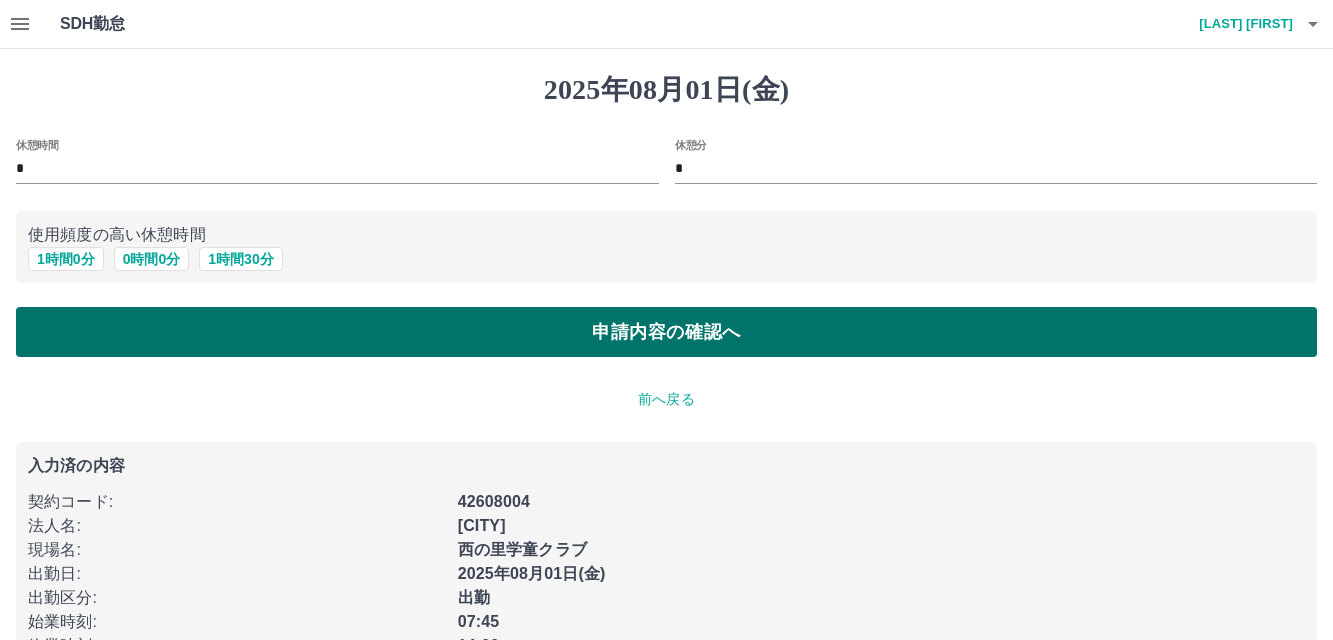 click on "申請内容の確認へ" at bounding box center (666, 332) 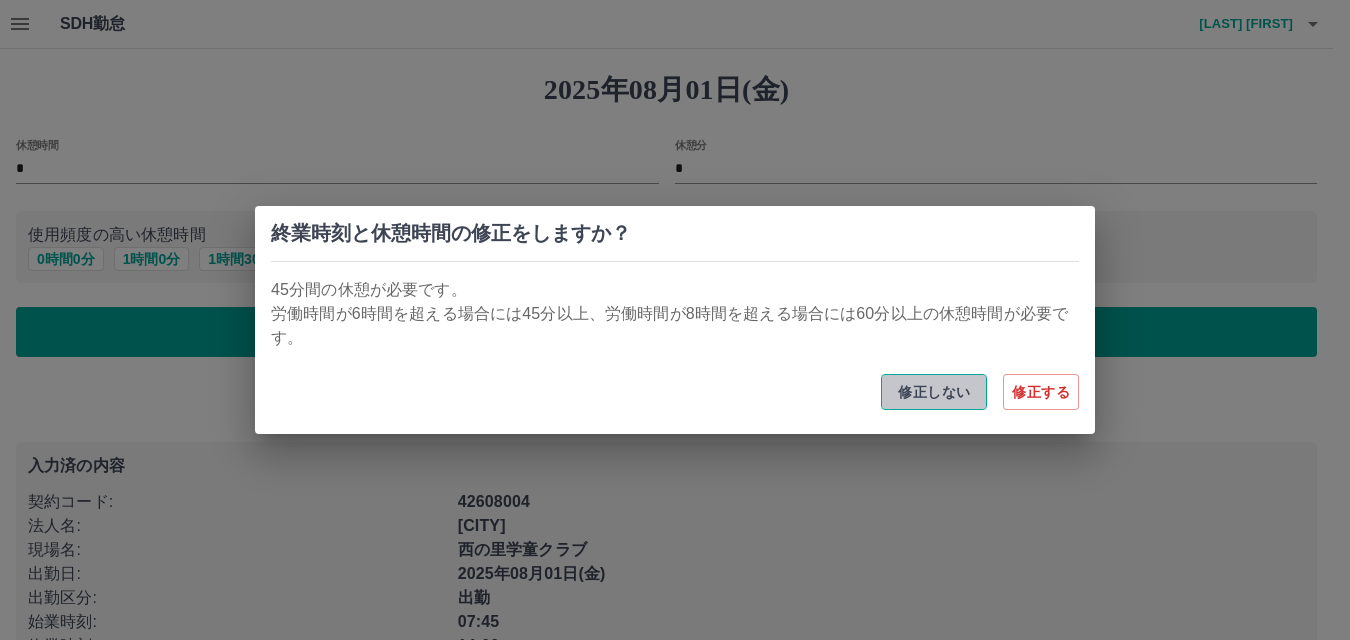 click on "修正しない" at bounding box center (934, 392) 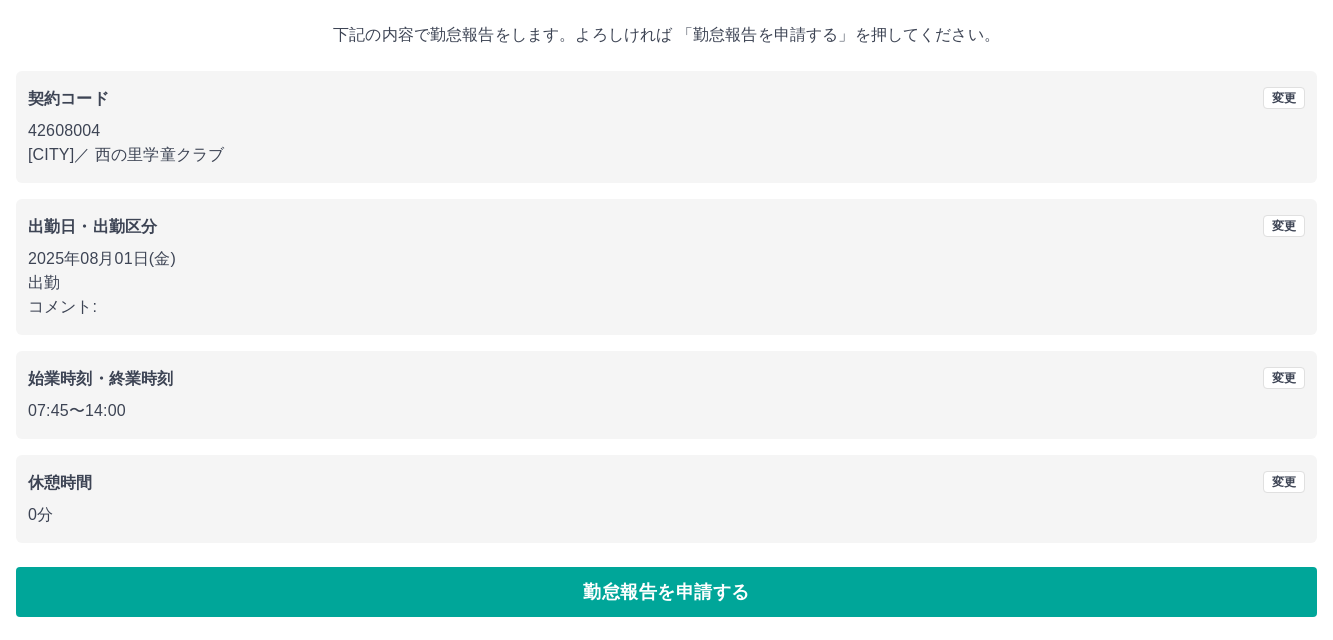 scroll, scrollTop: 109, scrollLeft: 0, axis: vertical 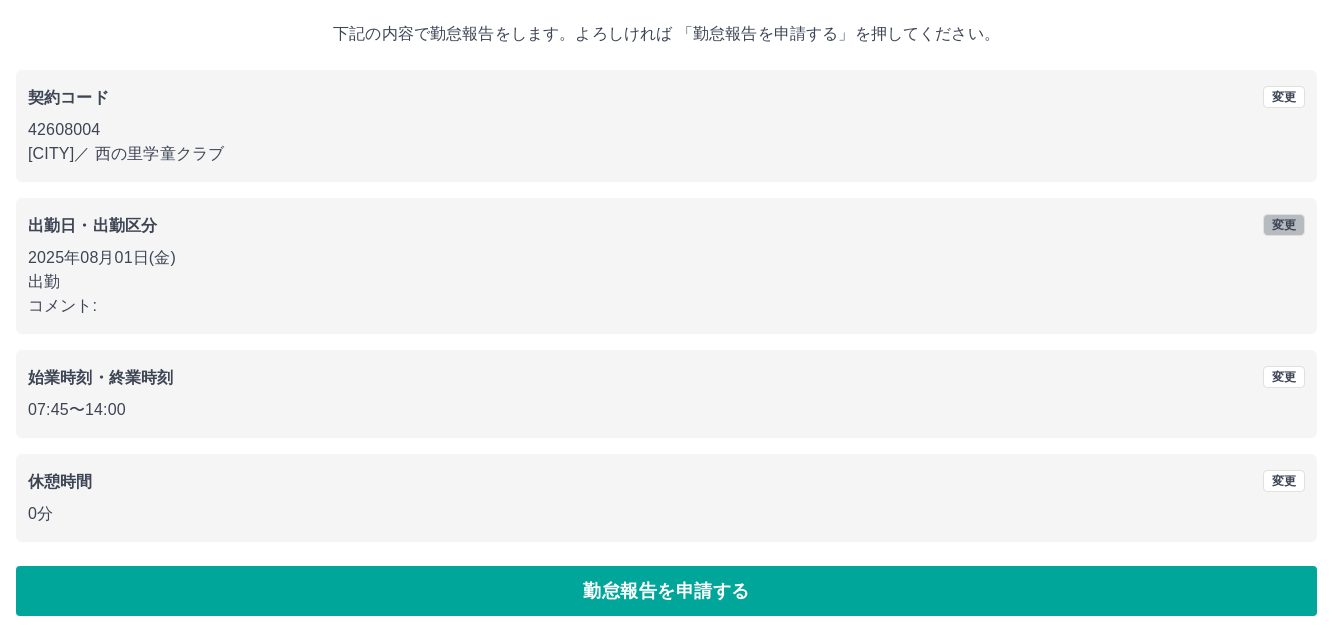 click on "変更" at bounding box center (1284, 225) 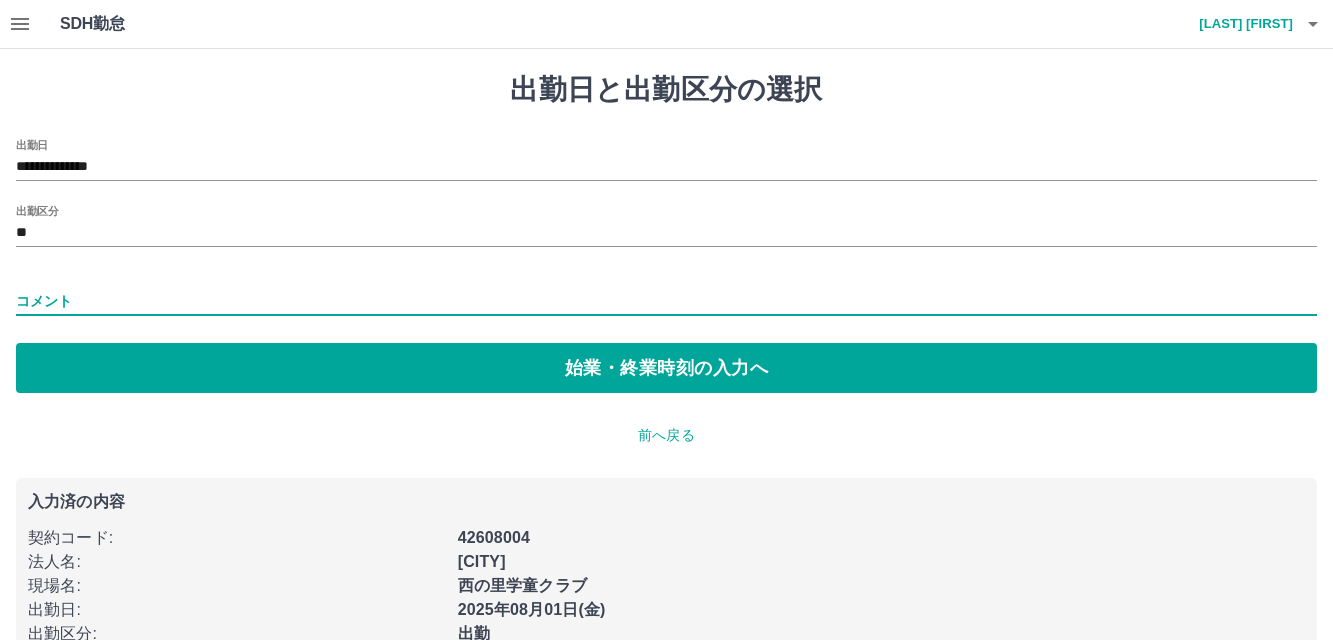 click on "コメント" at bounding box center (666, 301) 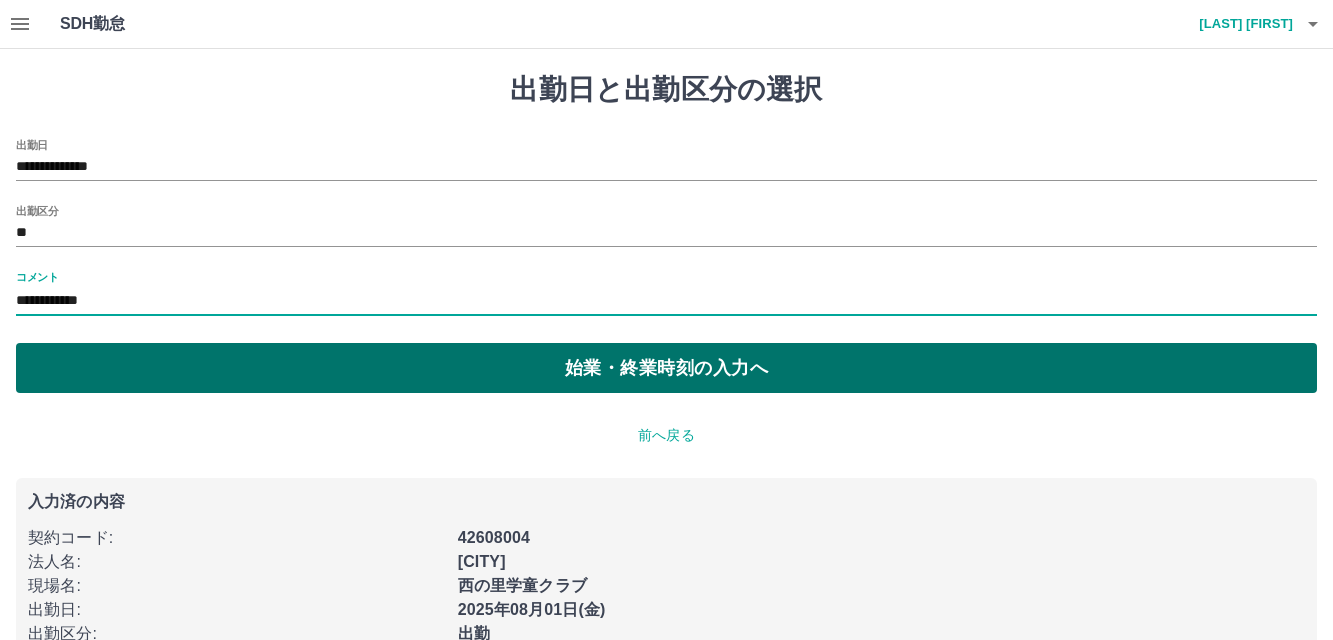 type on "**********" 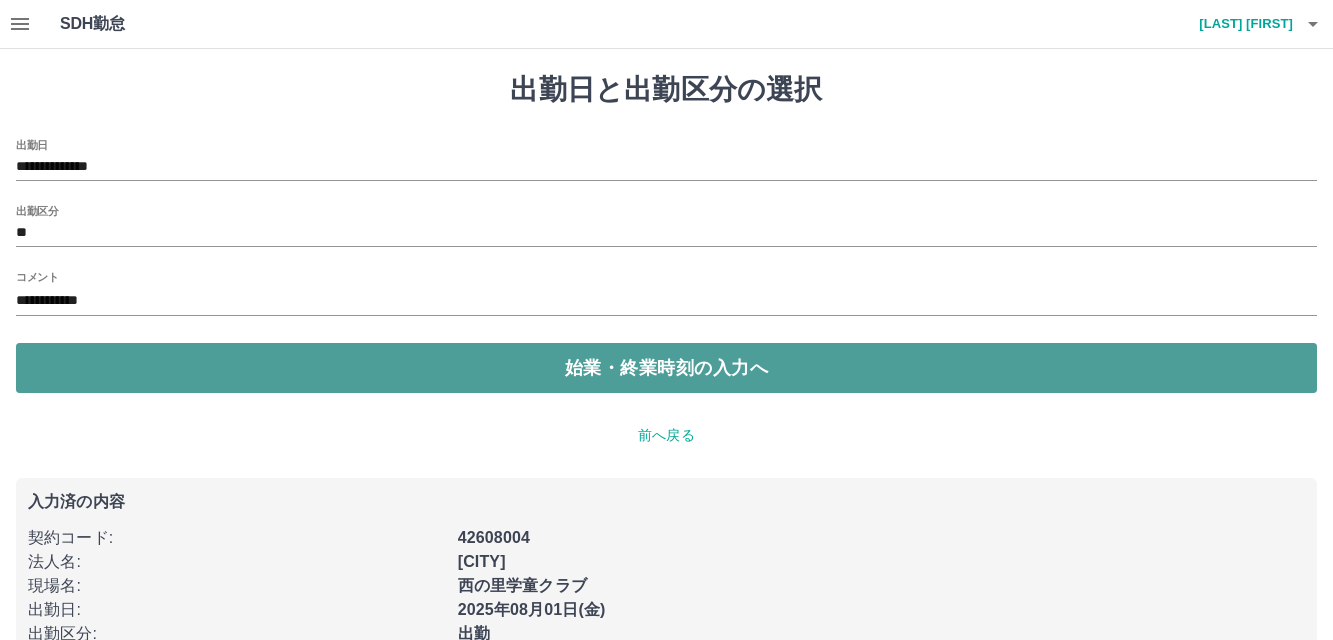 click on "始業・終業時刻の入力へ" at bounding box center [666, 368] 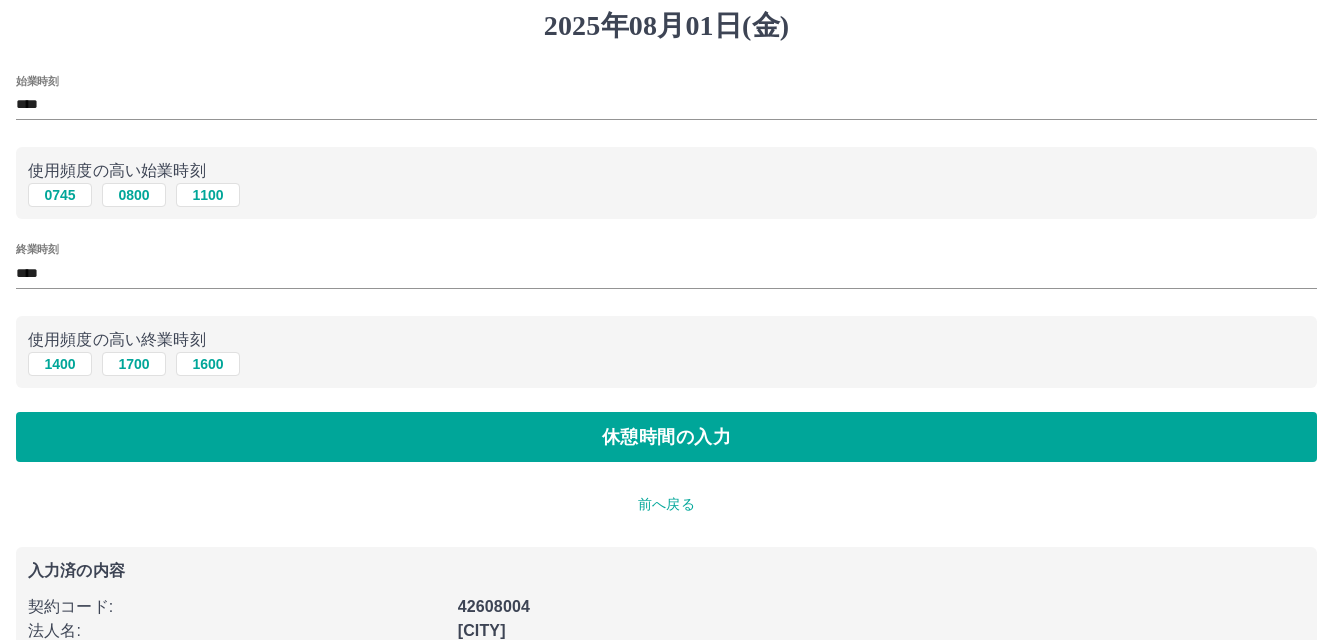 scroll, scrollTop: 100, scrollLeft: 0, axis: vertical 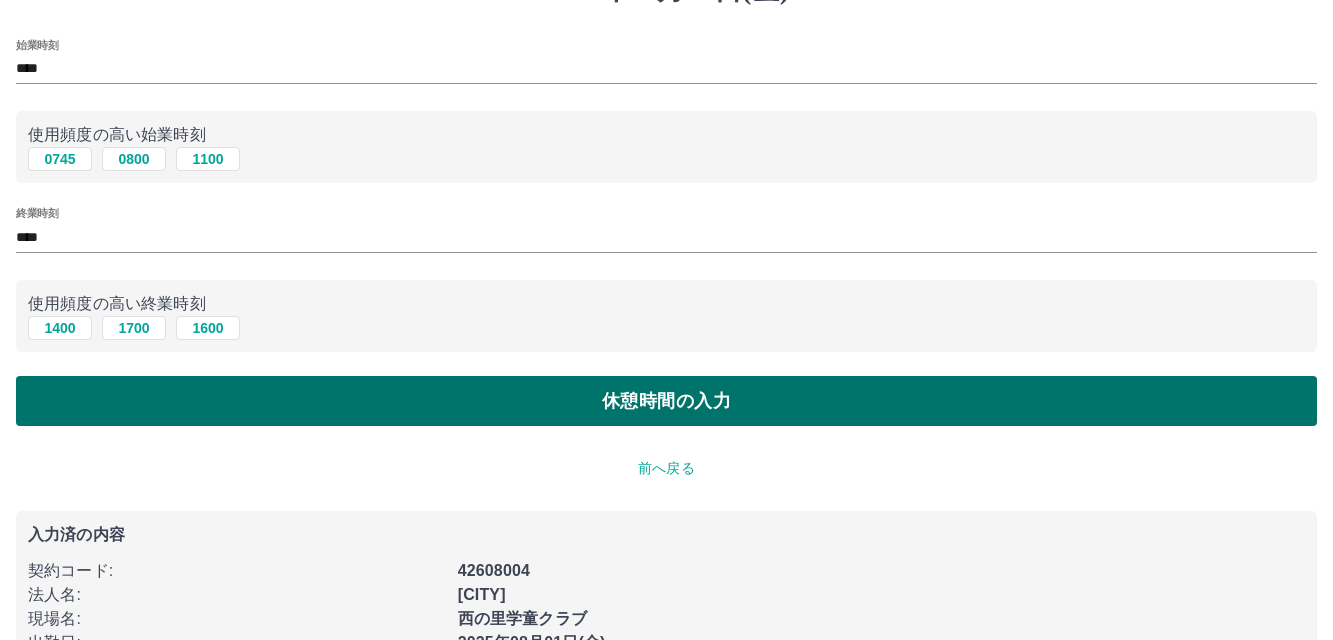 click on "休憩時間の入力" at bounding box center [666, 401] 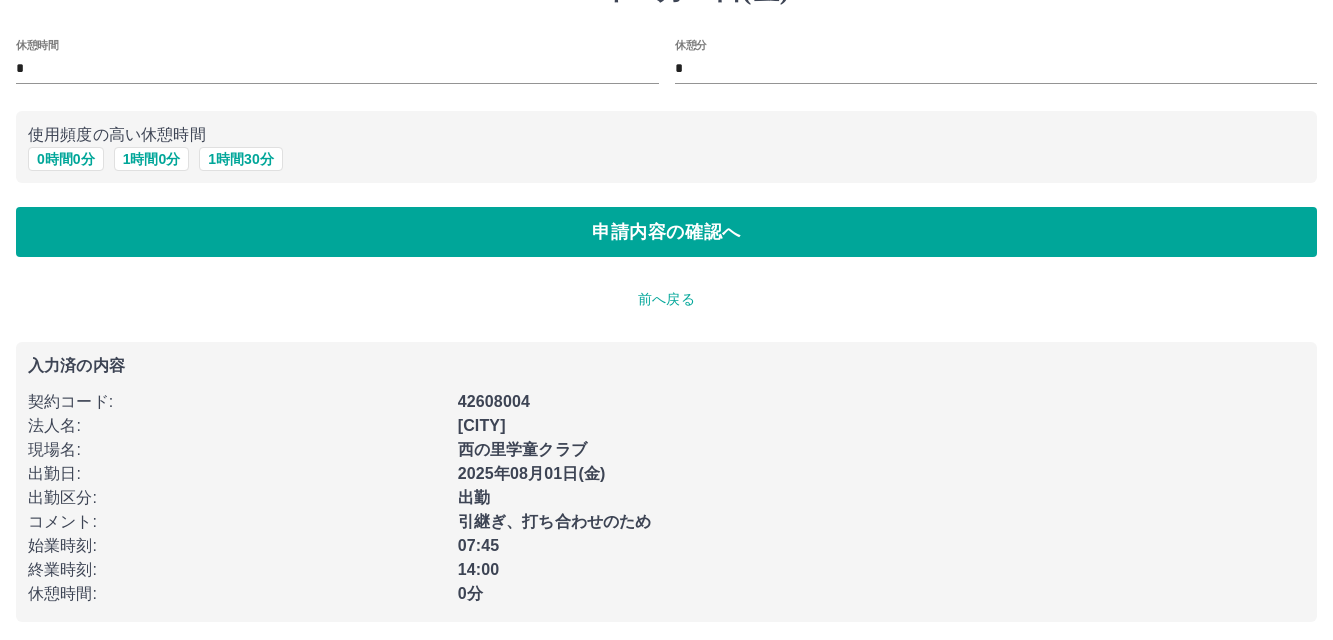 scroll, scrollTop: 0, scrollLeft: 0, axis: both 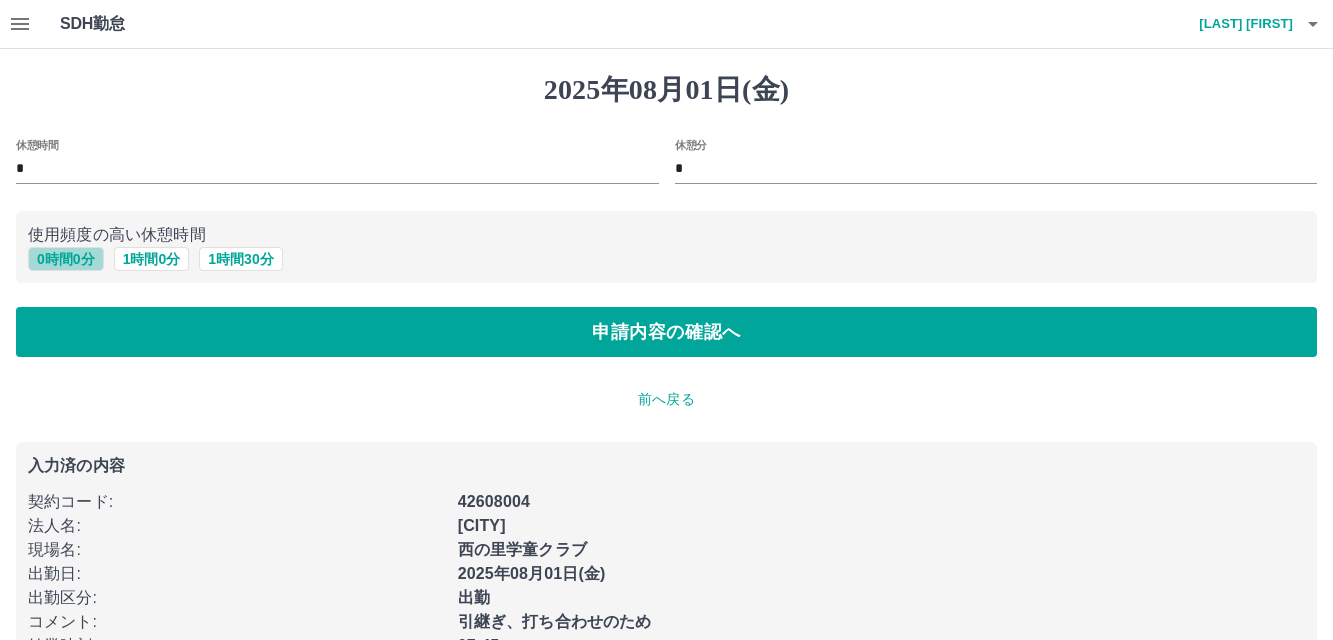 click on "0 時間 0 分" at bounding box center (66, 259) 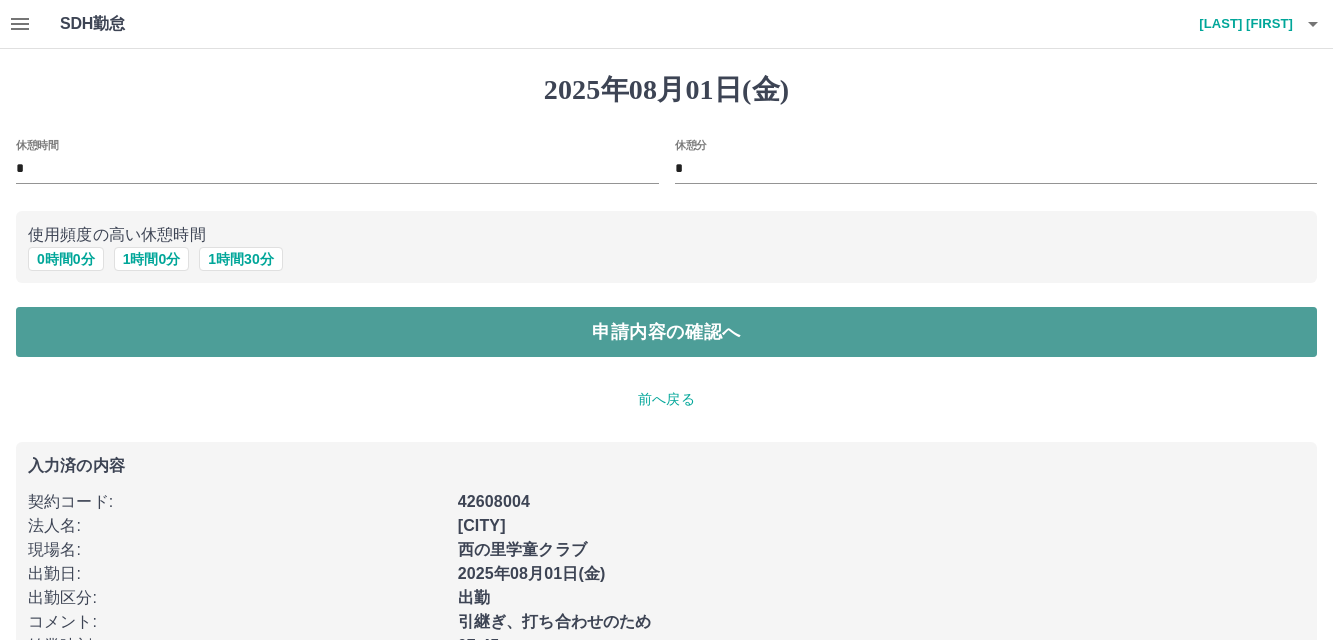 click on "申請内容の確認へ" at bounding box center (666, 332) 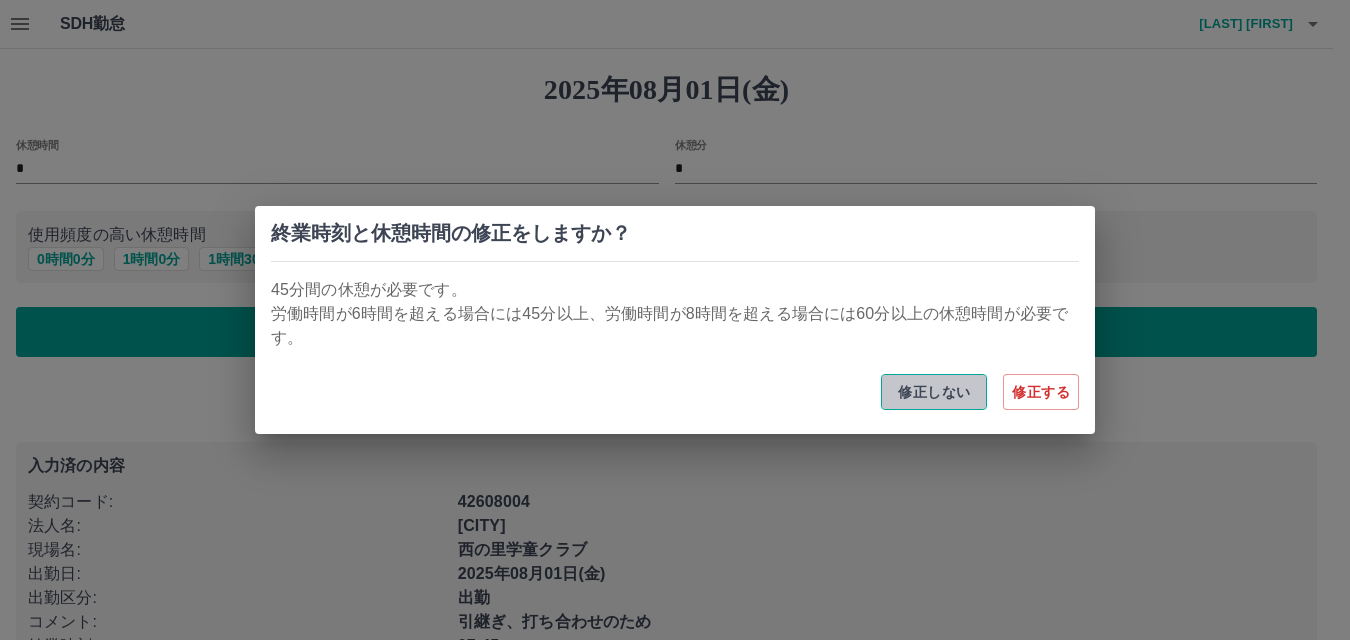 click on "修正しない" at bounding box center [934, 392] 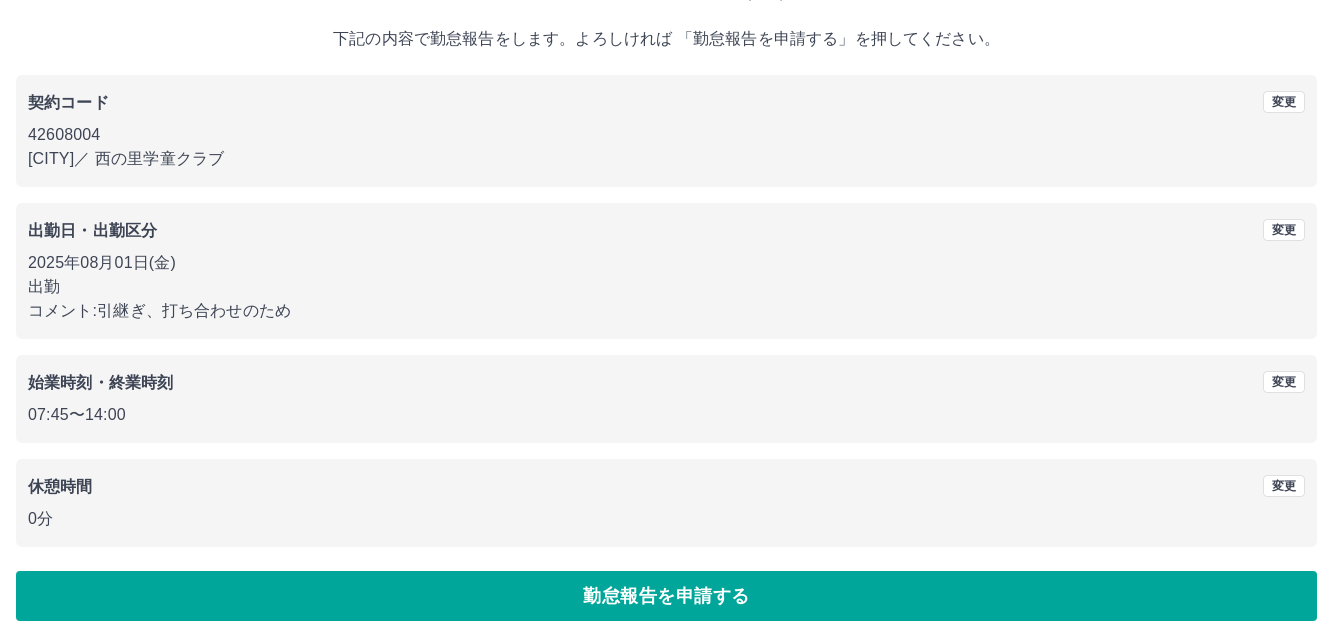 scroll, scrollTop: 109, scrollLeft: 0, axis: vertical 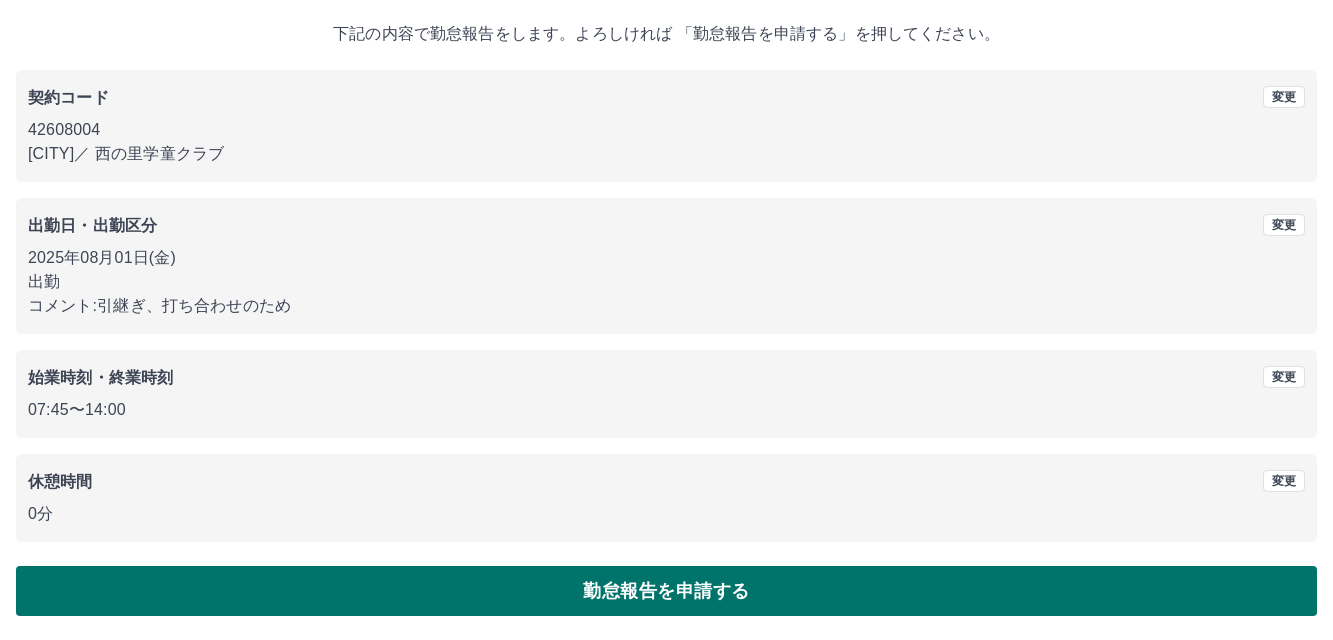 click on "勤怠報告を申請する" at bounding box center [666, 591] 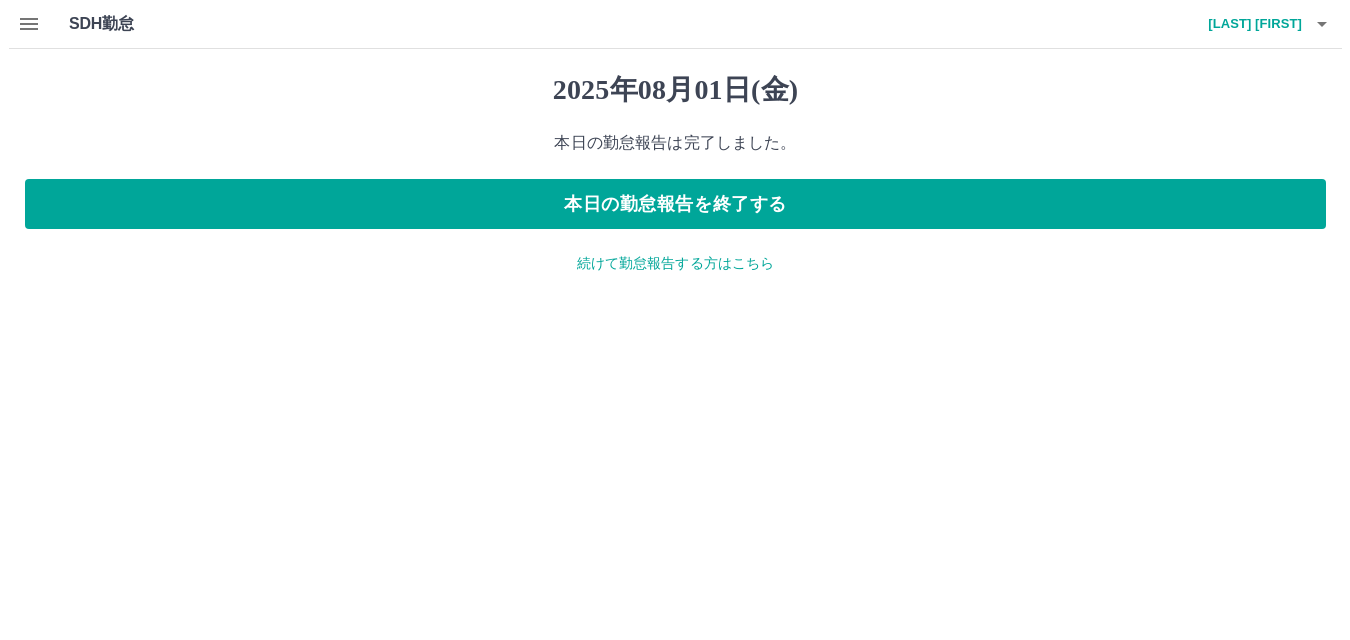 scroll, scrollTop: 0, scrollLeft: 0, axis: both 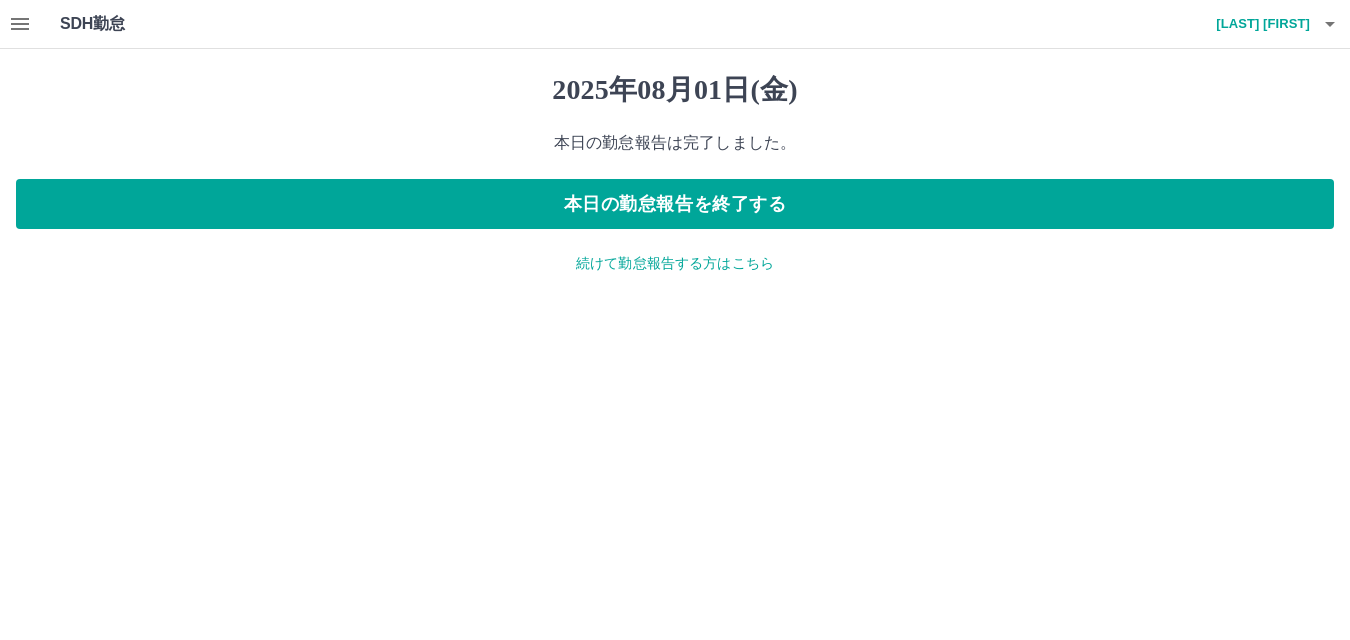 click on "続けて勤怠報告する方はこちら" at bounding box center [675, 263] 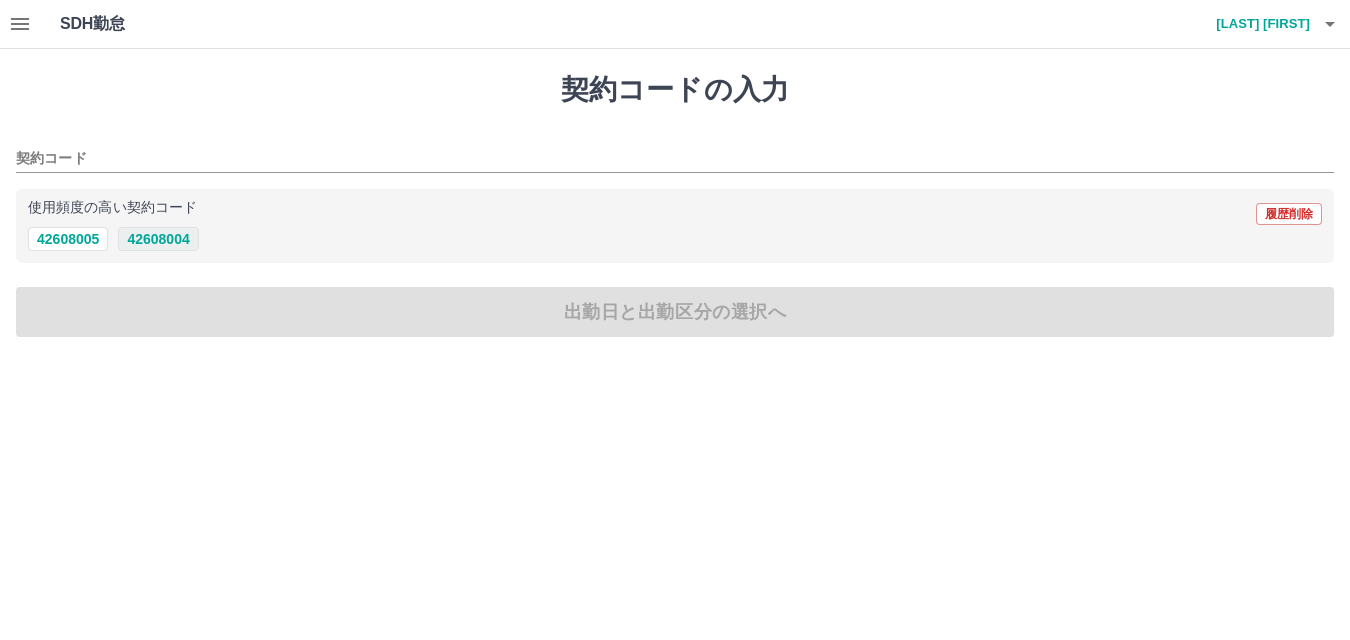 click on "42608004" at bounding box center [158, 239] 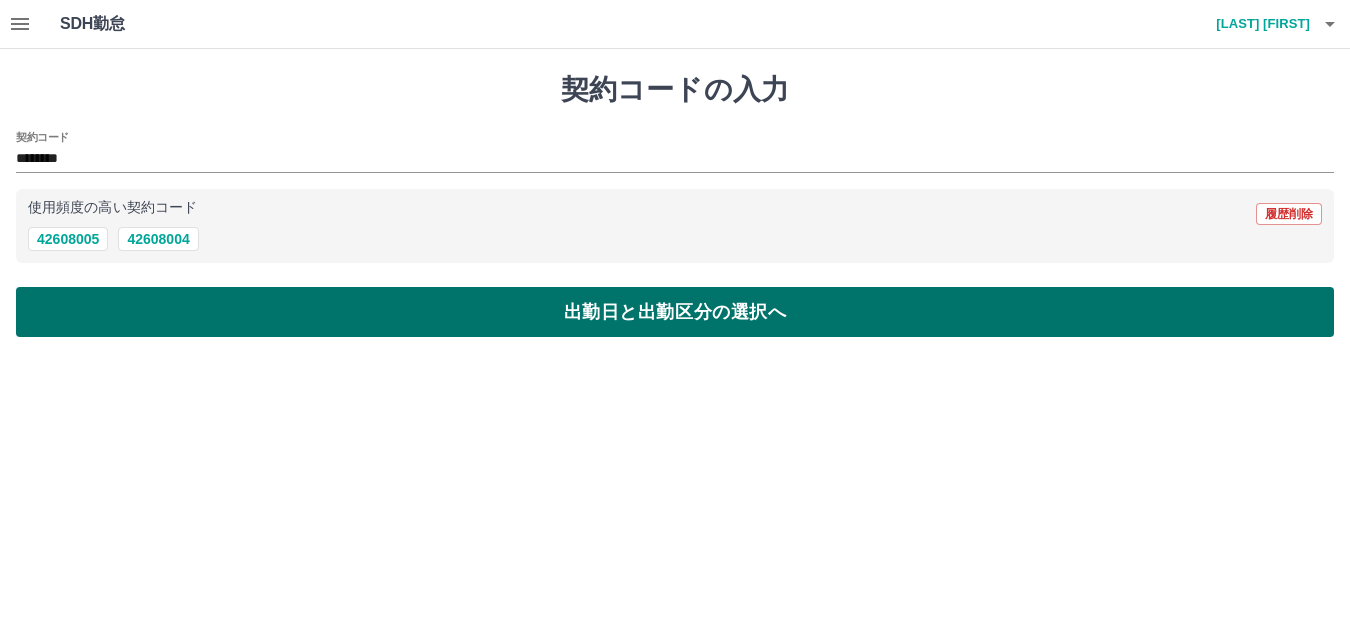 click on "出勤日と出勤区分の選択へ" at bounding box center (675, 312) 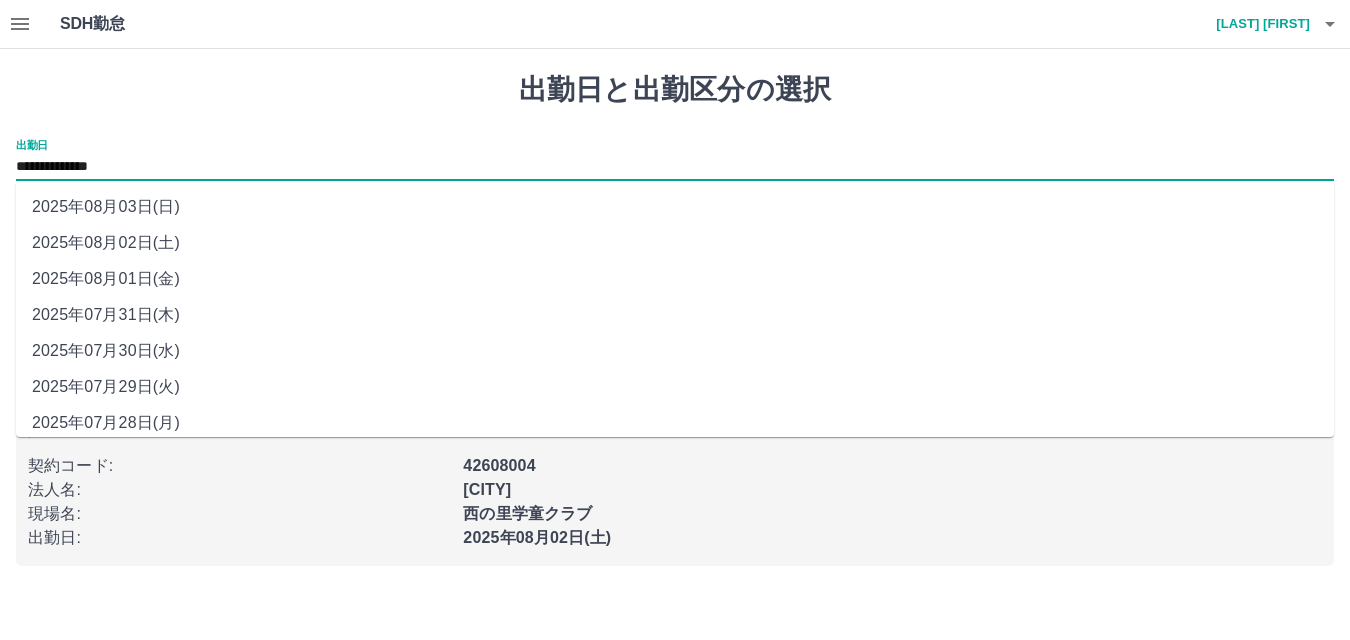 click on "**********" at bounding box center [675, 167] 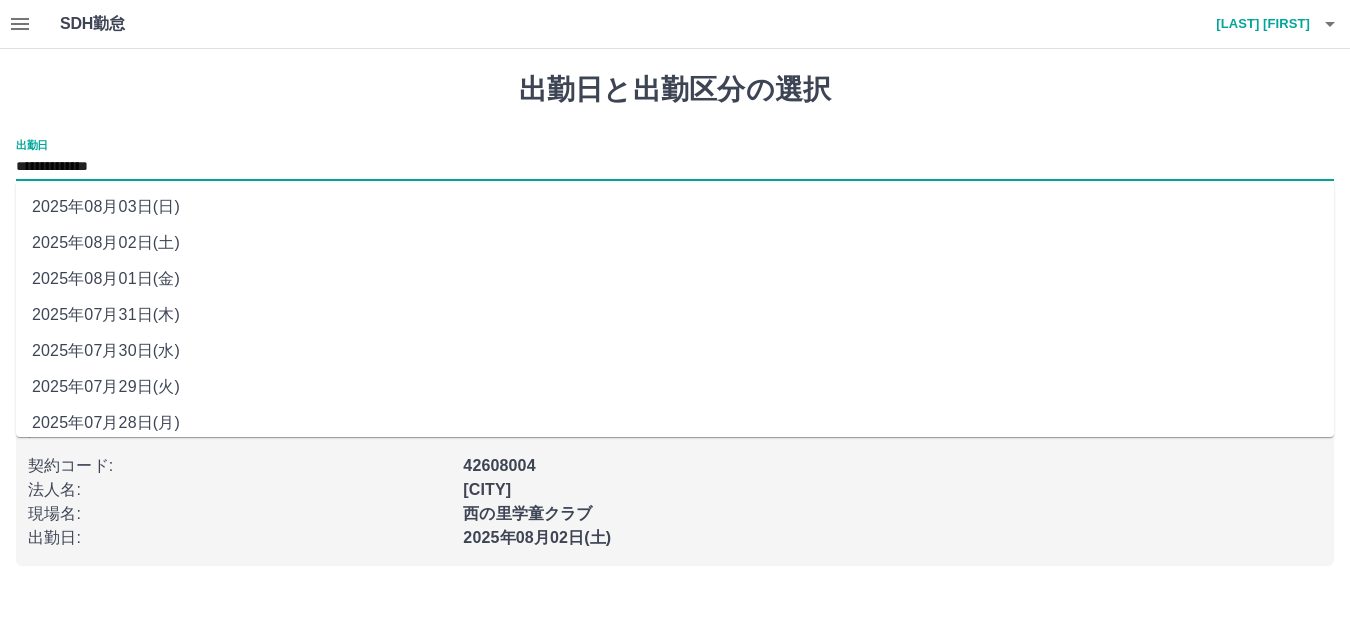click on "2025年08月03日(日)" at bounding box center [675, 207] 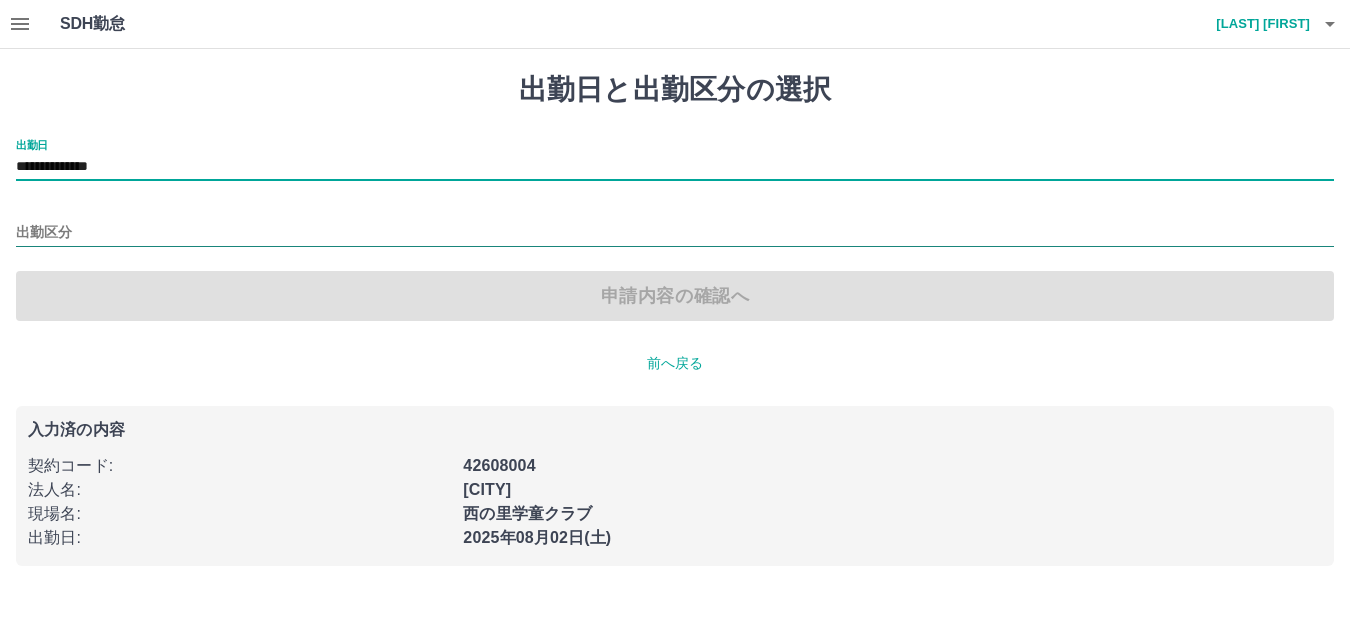click on "出勤区分" at bounding box center (675, 233) 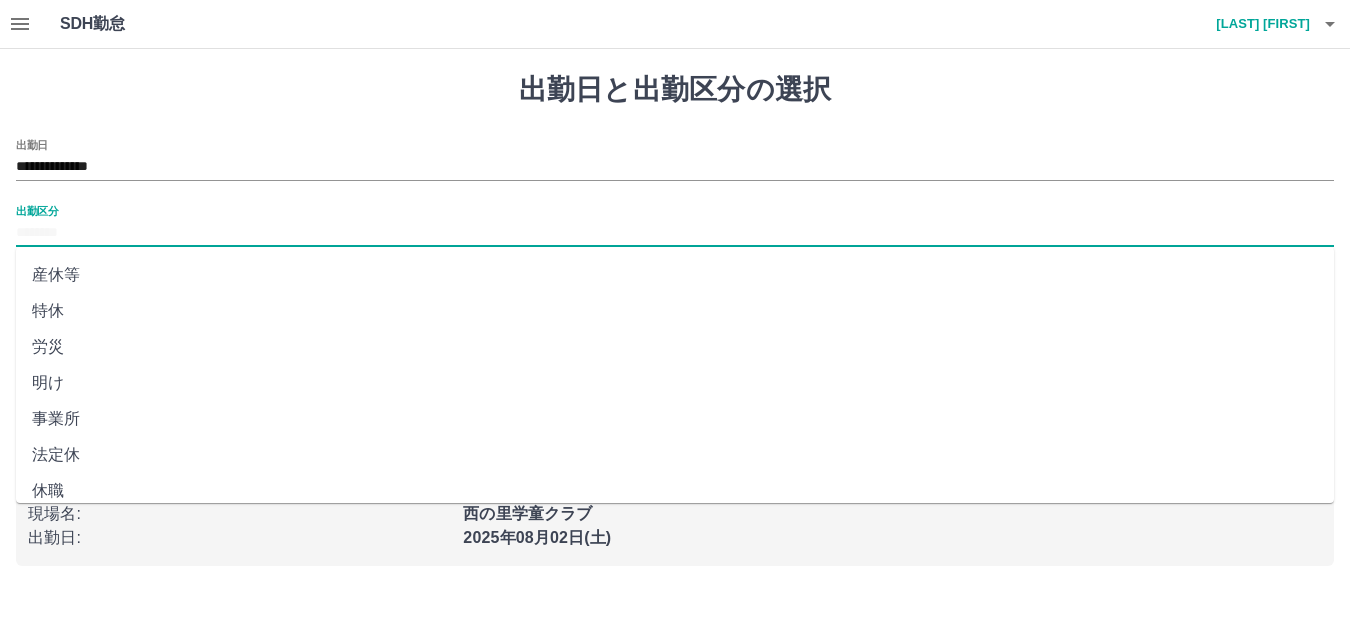 scroll, scrollTop: 408, scrollLeft: 0, axis: vertical 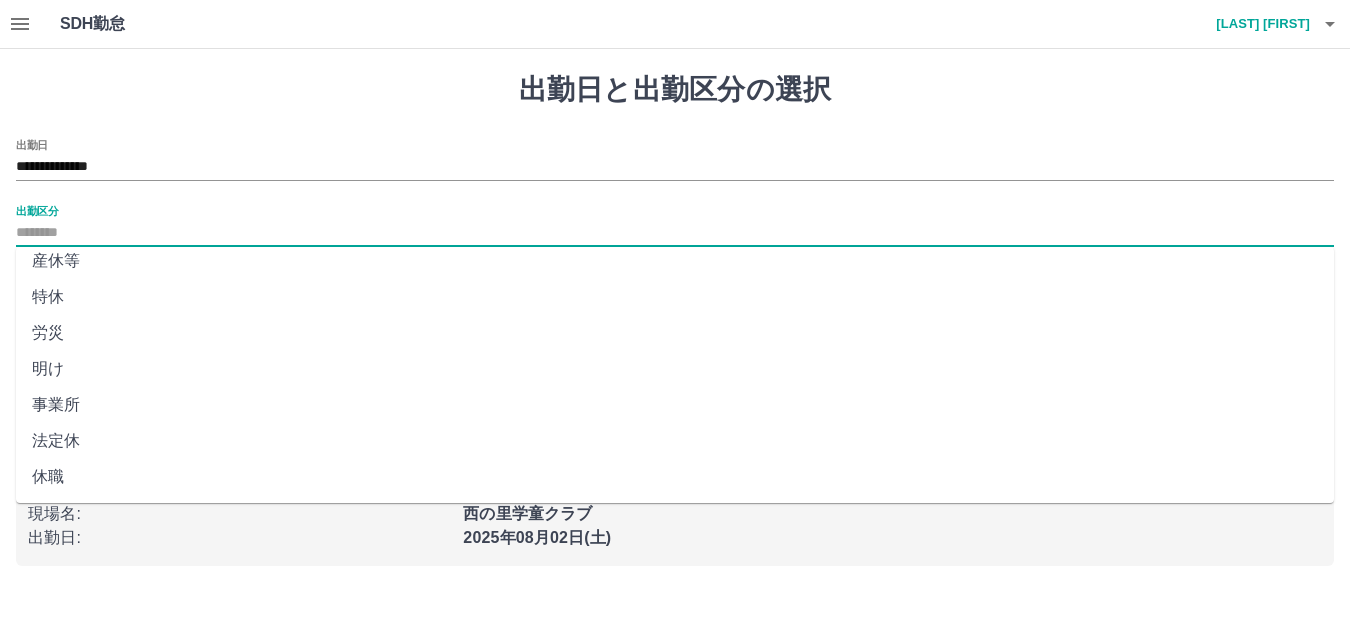 click on "法定休" at bounding box center (675, 441) 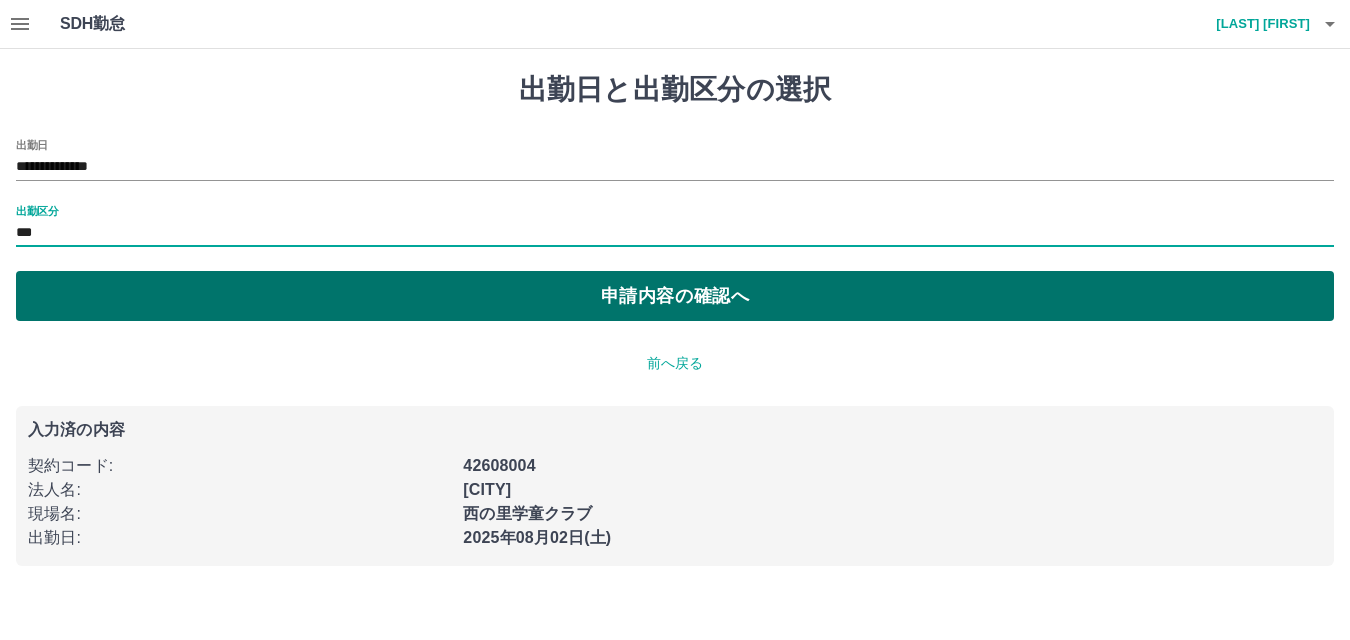 click on "申請内容の確認へ" at bounding box center (675, 296) 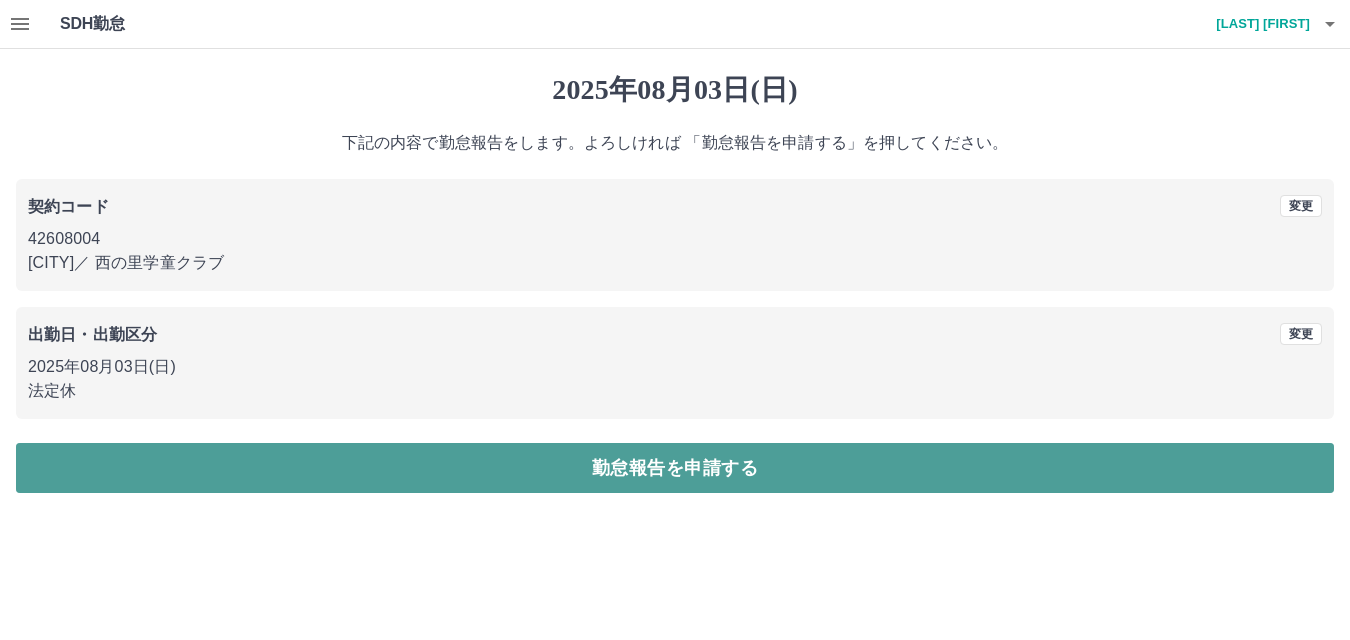 click on "勤怠報告を申請する" at bounding box center (675, 468) 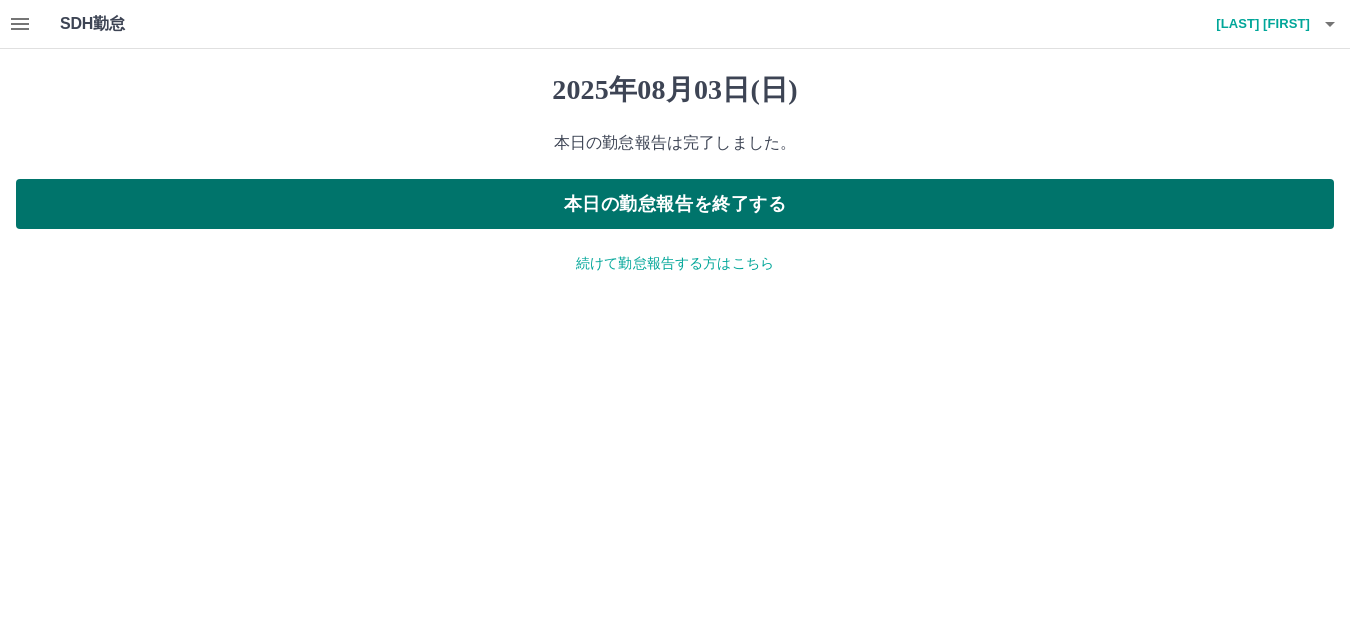 click on "本日の勤怠報告を終了する" at bounding box center [675, 204] 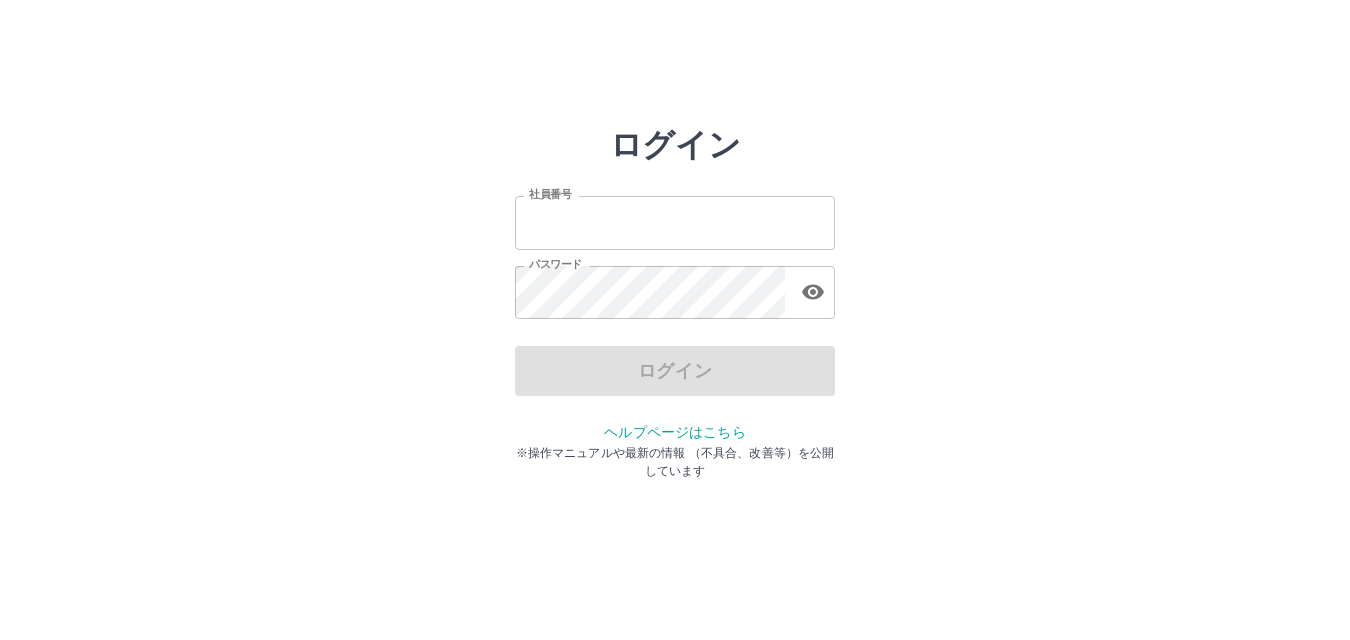 scroll, scrollTop: 0, scrollLeft: 0, axis: both 